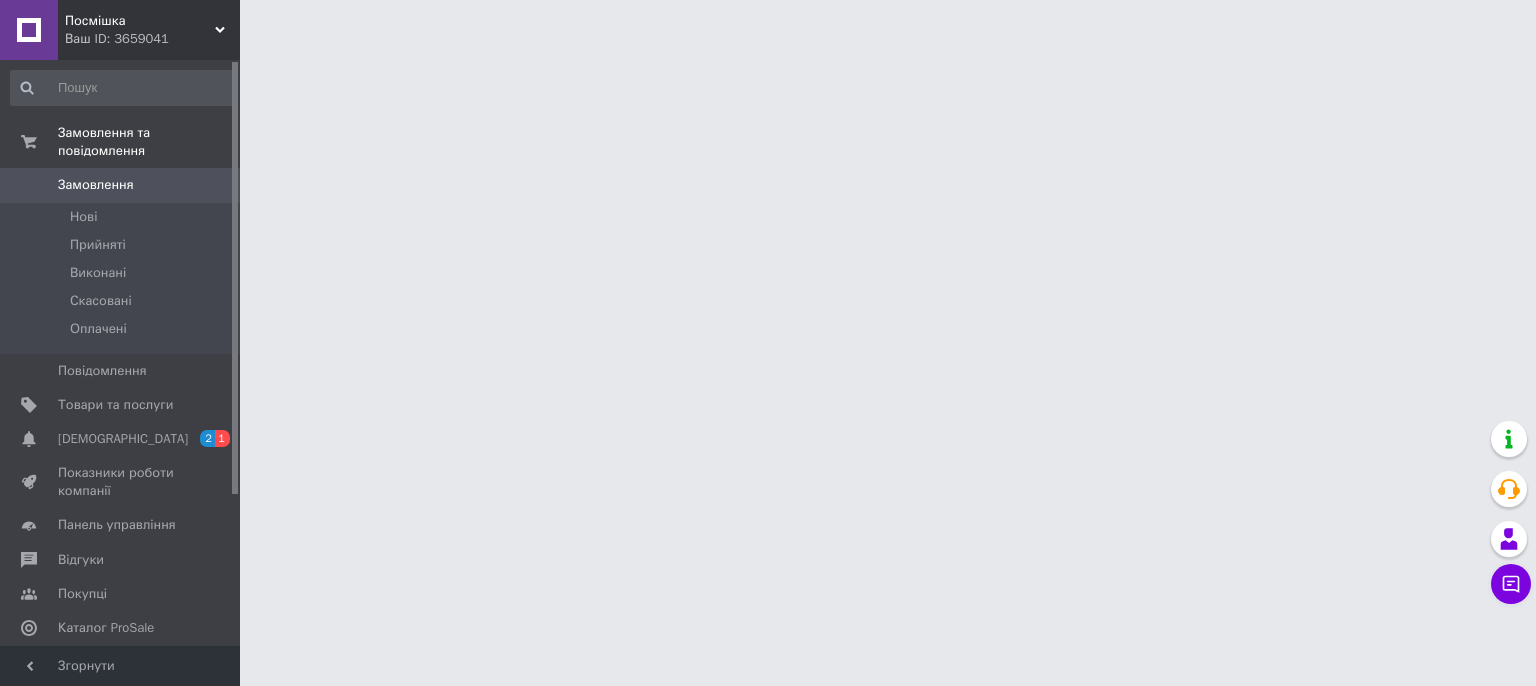 click on "[DEMOGRAPHIC_DATA]" at bounding box center (121, 439) 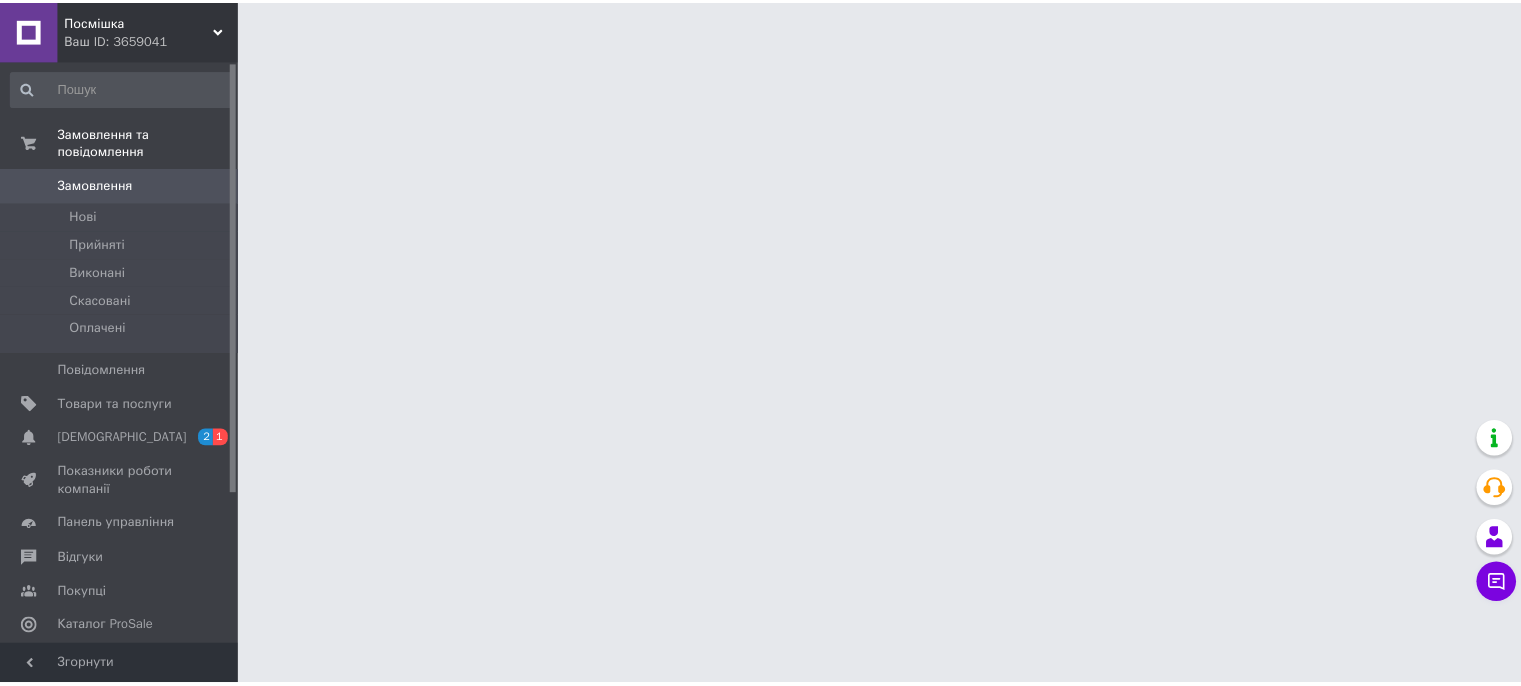 scroll, scrollTop: 0, scrollLeft: 0, axis: both 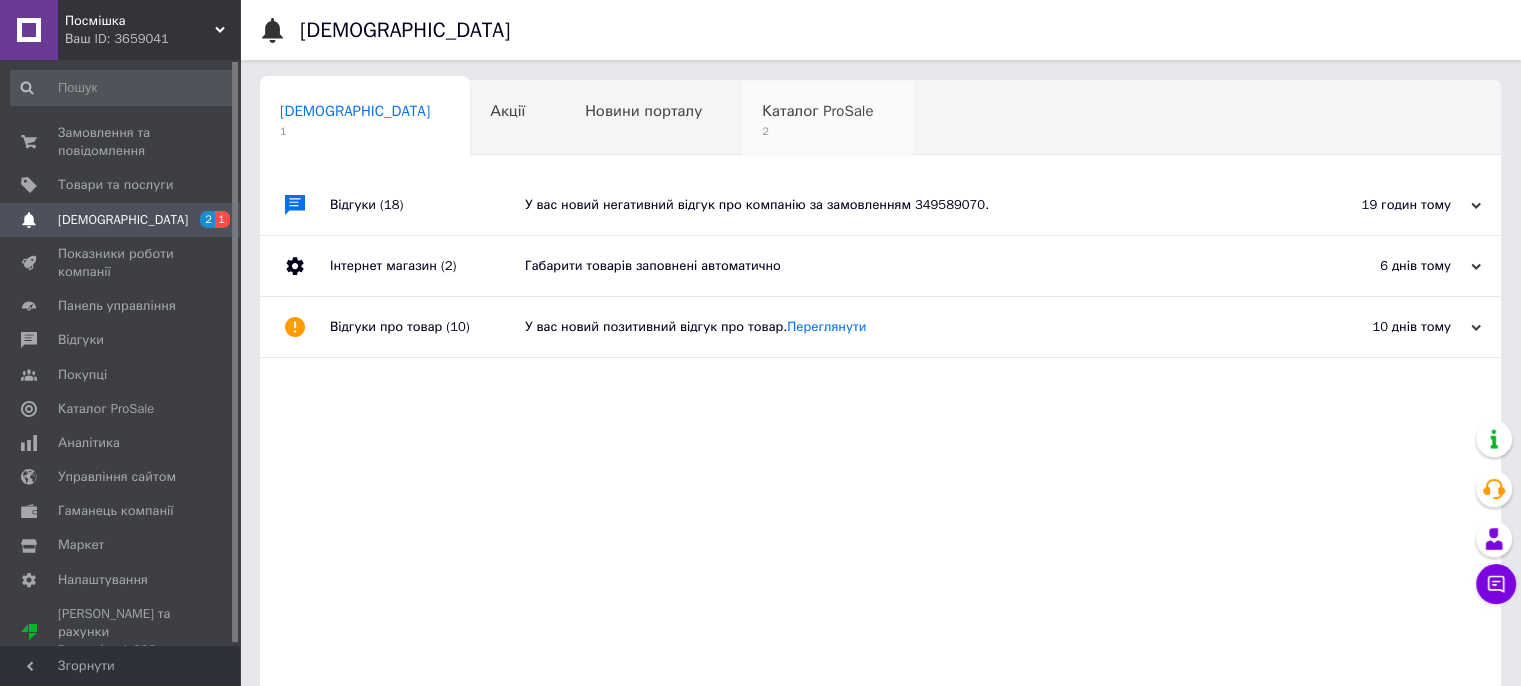 click on "Каталог ProSale" at bounding box center [817, 111] 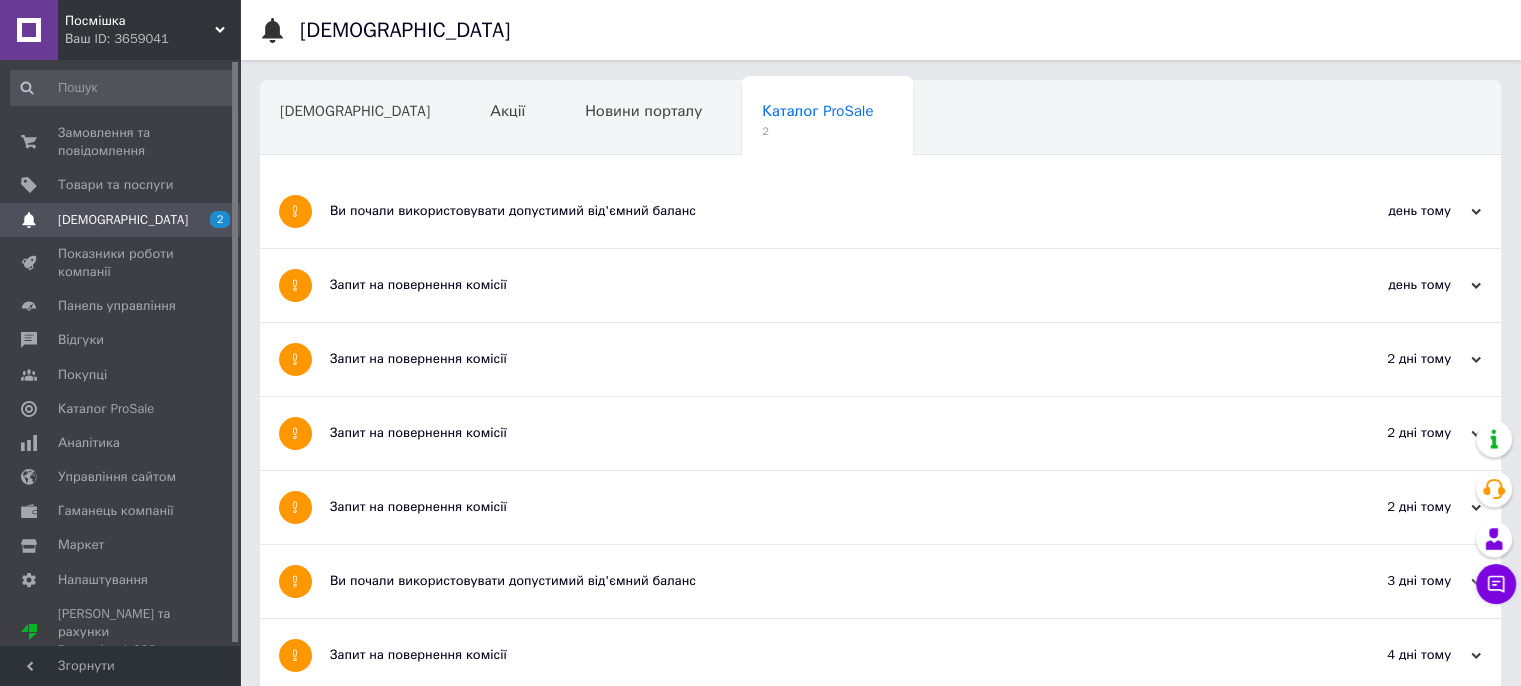 click on "Ви почали використовувати допустимий від'ємний баланс" at bounding box center (805, 211) 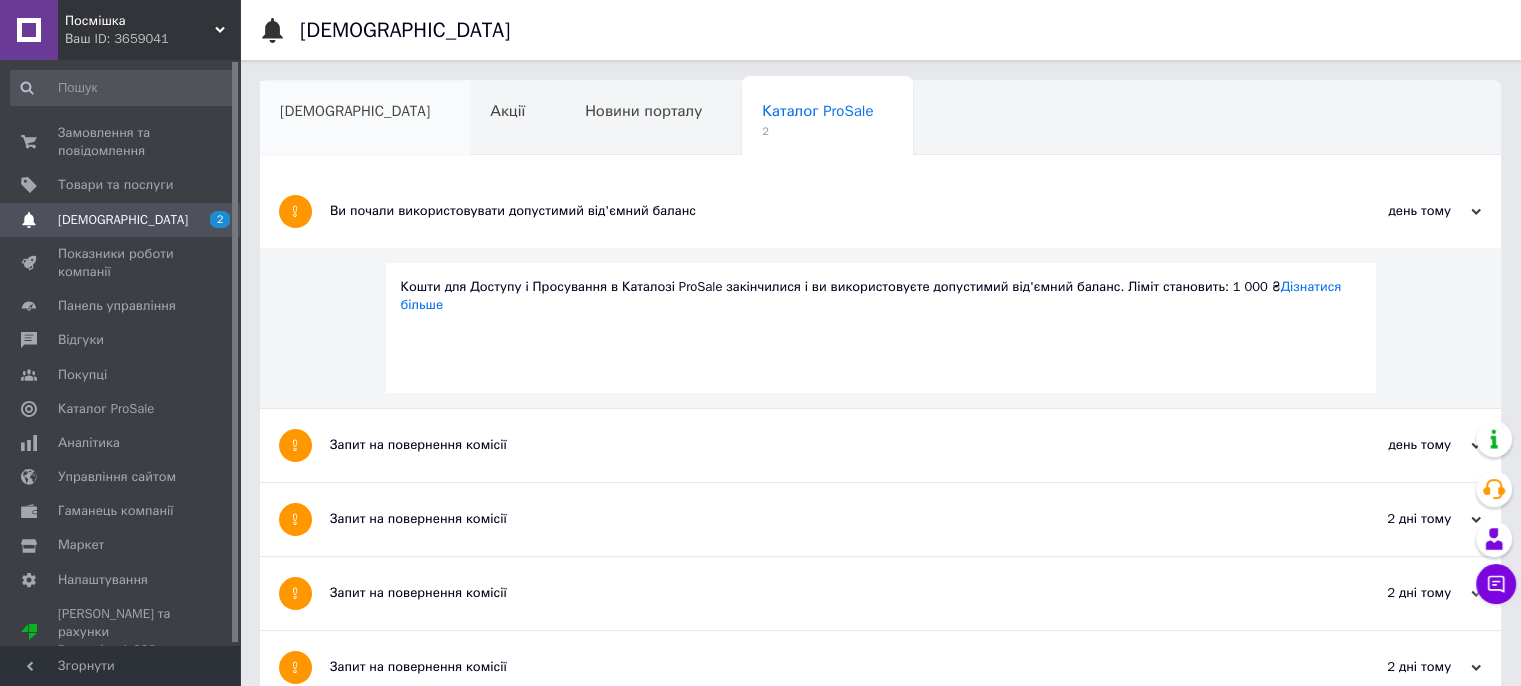 click on "[DEMOGRAPHIC_DATA]" at bounding box center [365, 119] 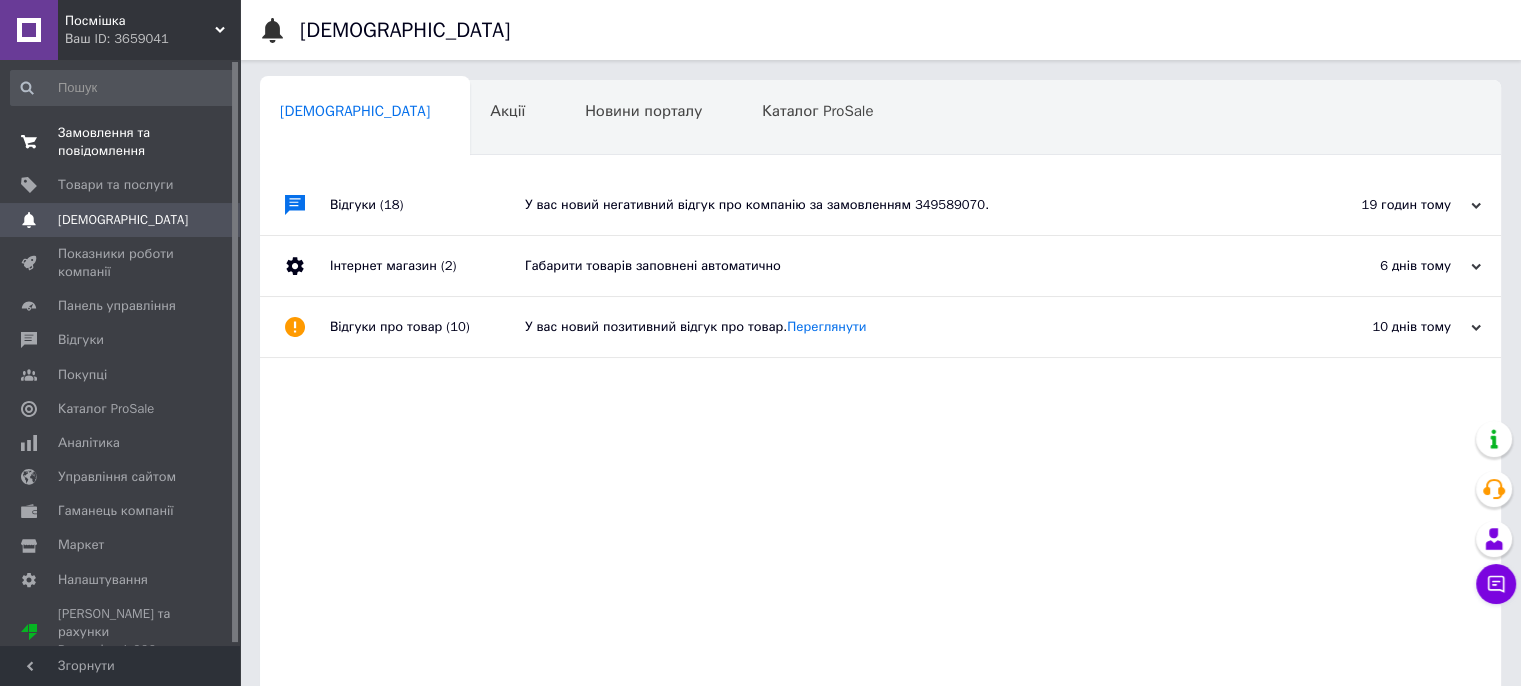 click on "Замовлення та повідомлення" at bounding box center [121, 142] 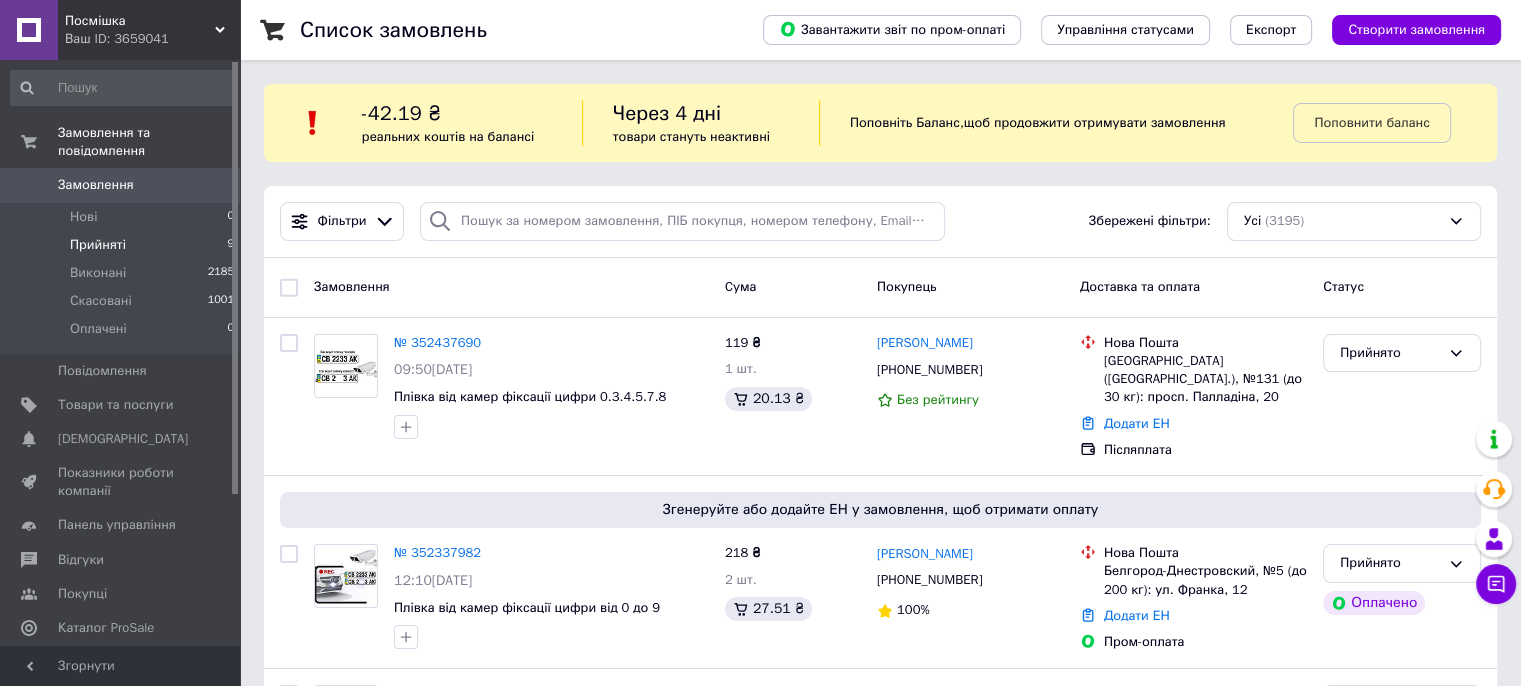 click on "Прийняті 9" at bounding box center (123, 245) 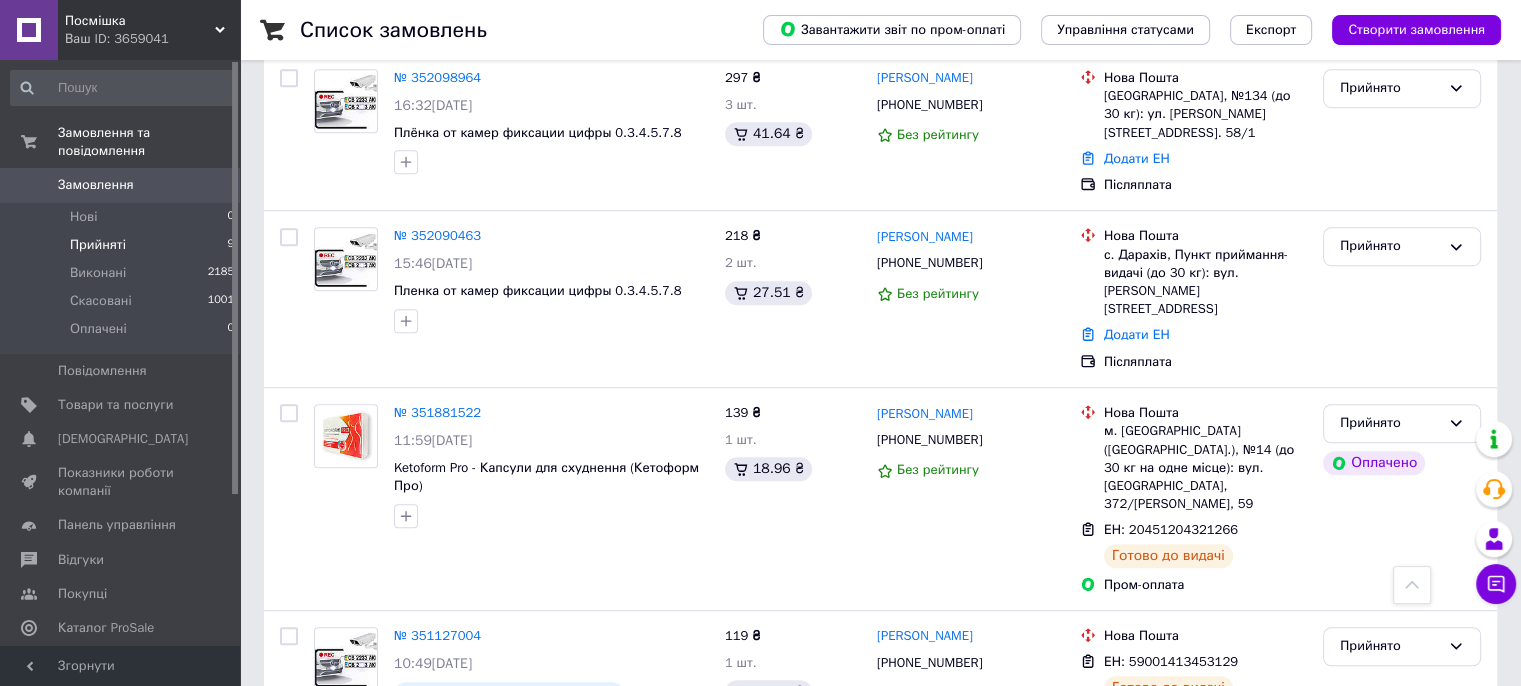 scroll, scrollTop: 1244, scrollLeft: 0, axis: vertical 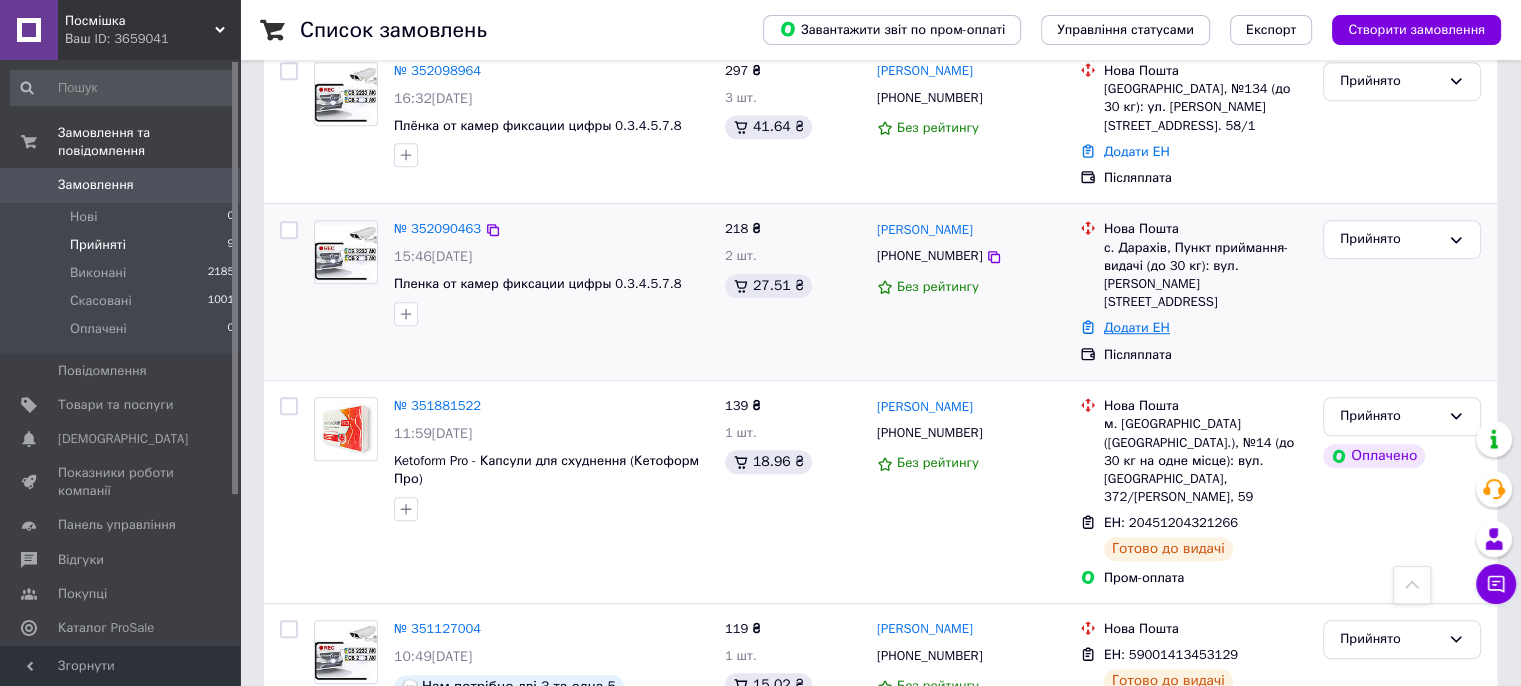 click on "Додати ЕН" at bounding box center (1137, 327) 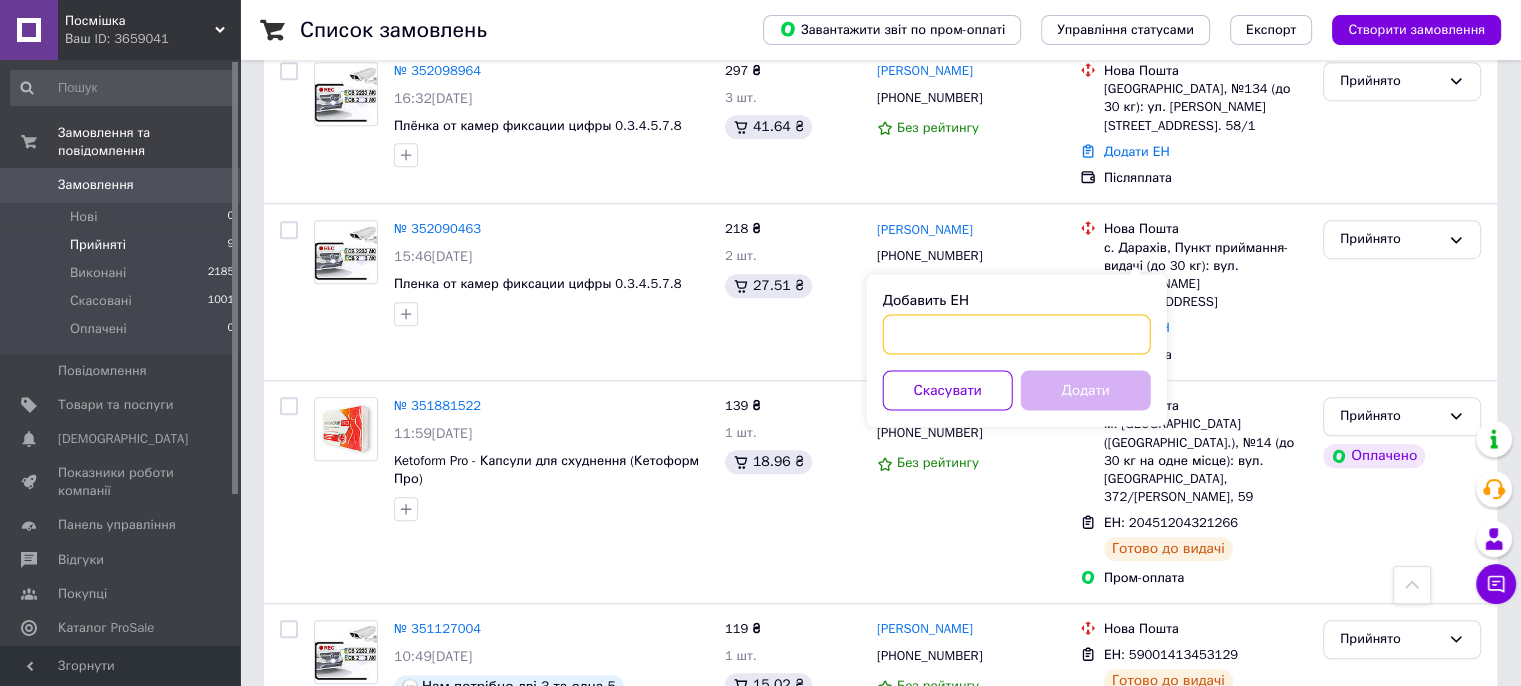 click on "Добавить ЕН" at bounding box center (1017, 334) 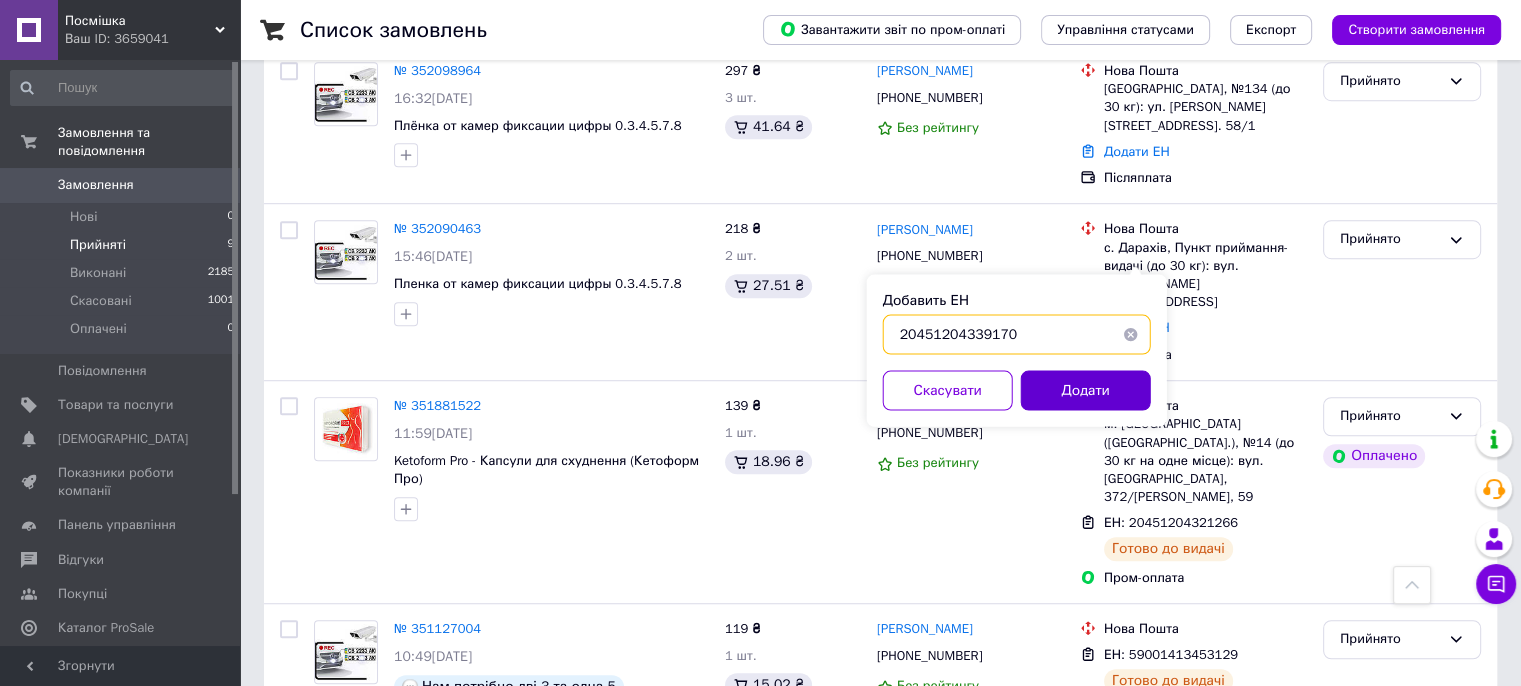 type on "20451204339170" 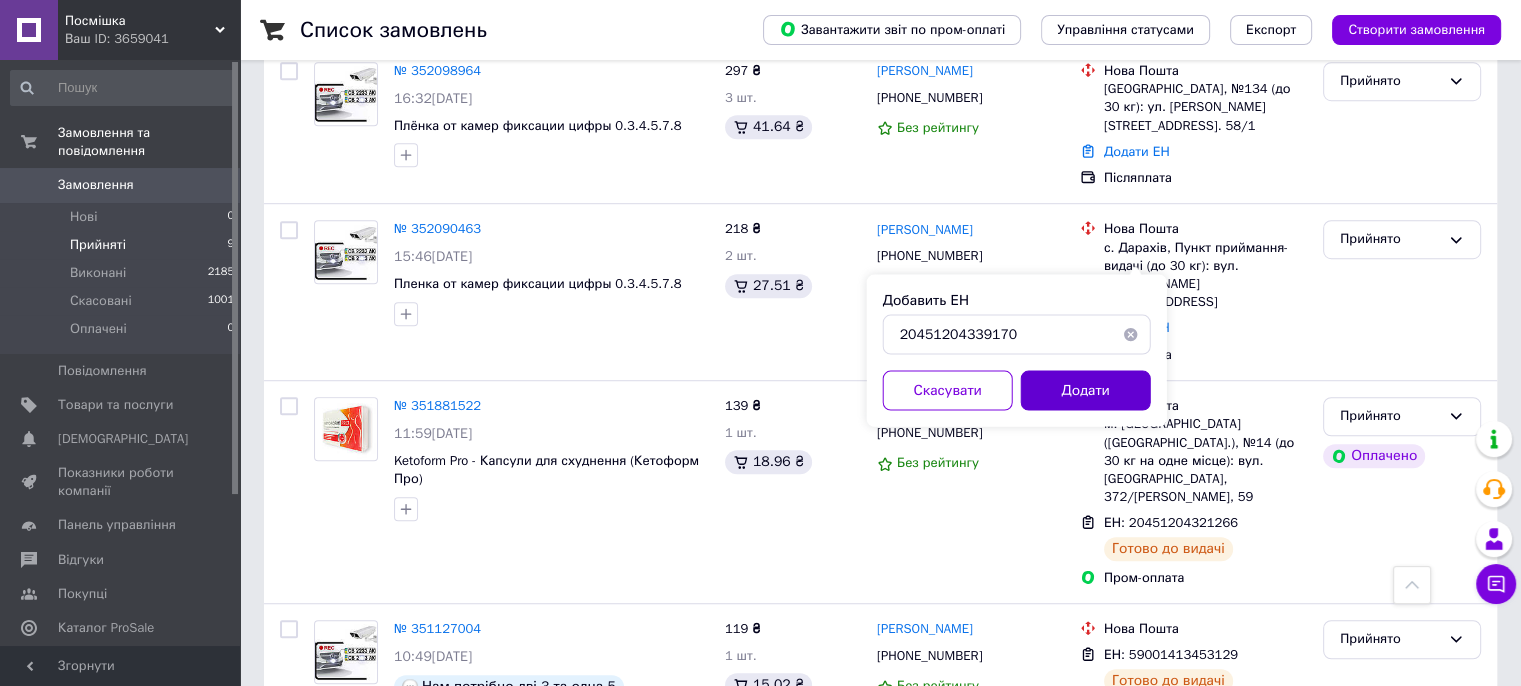 click on "Додати" at bounding box center (1086, 390) 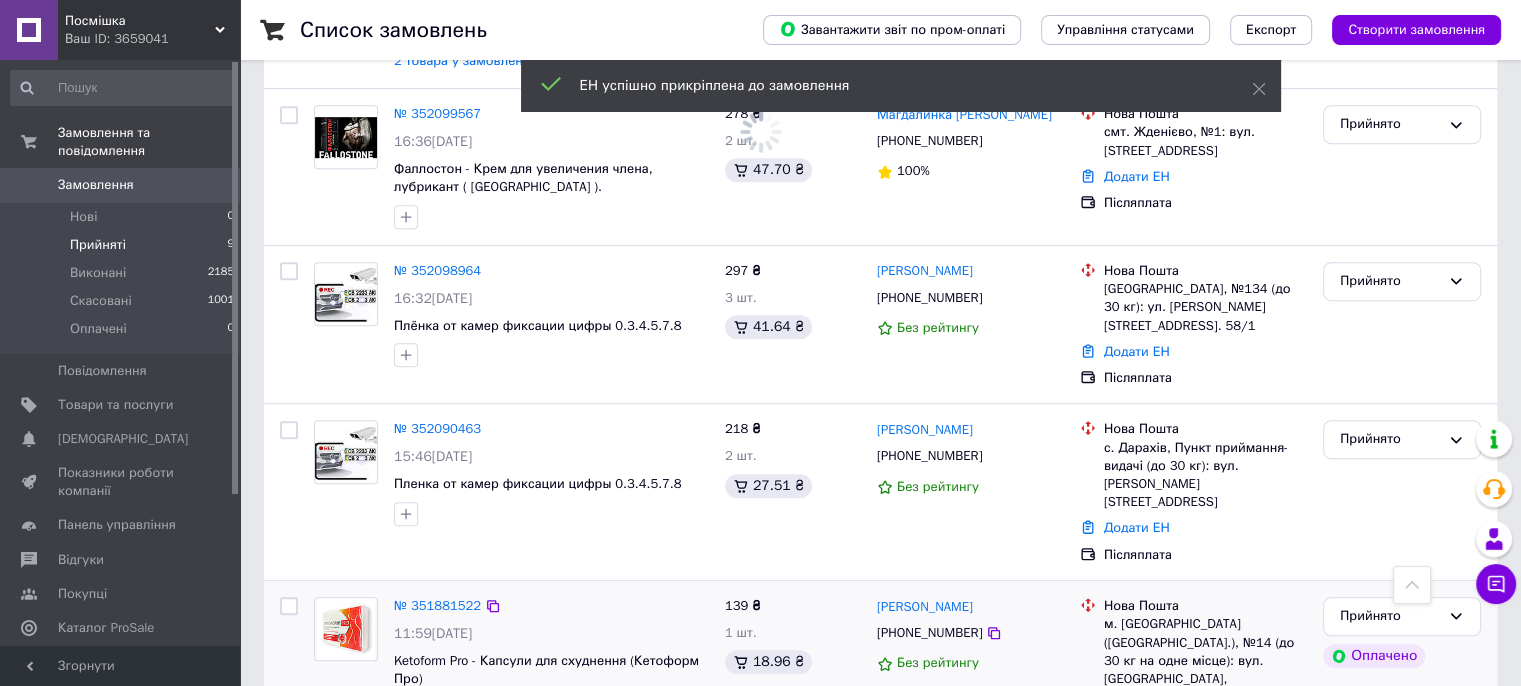 scroll, scrollTop: 1044, scrollLeft: 0, axis: vertical 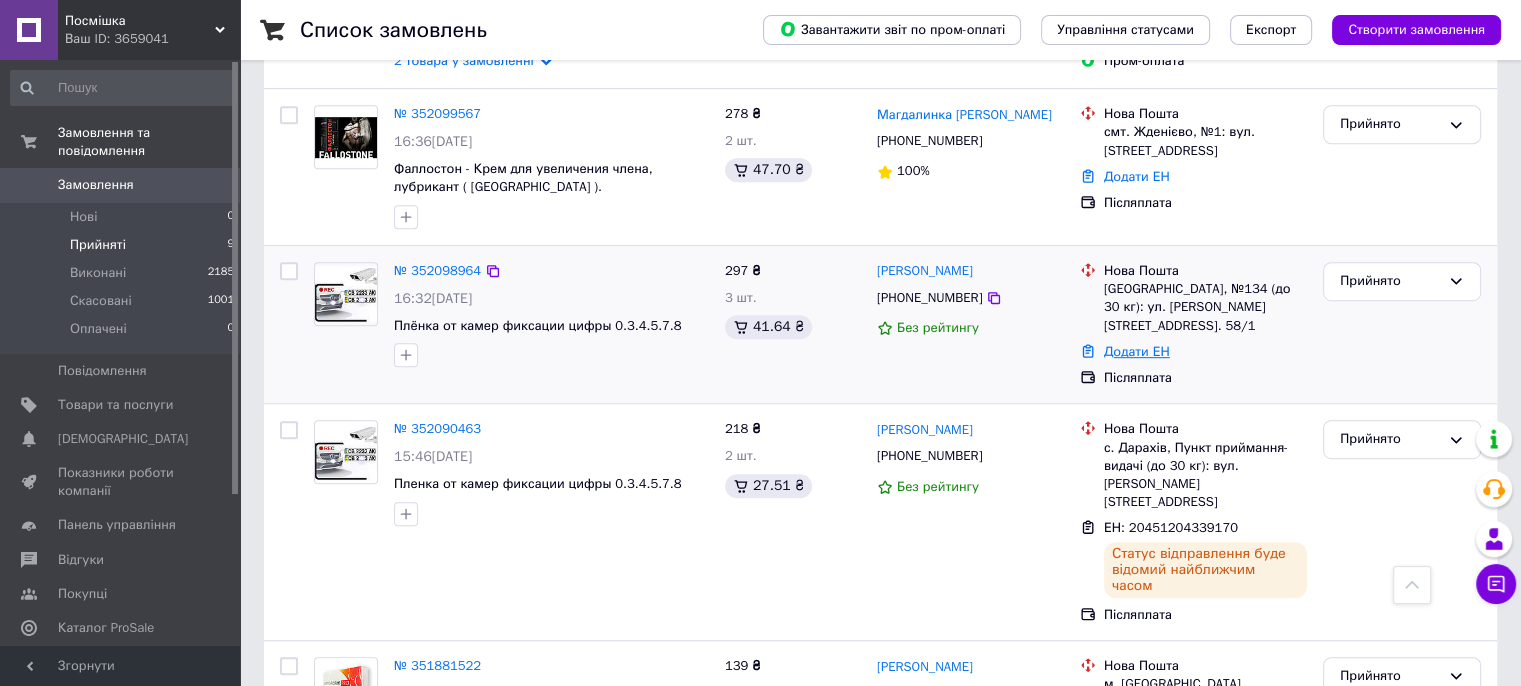 click on "Додати ЕН" at bounding box center [1137, 351] 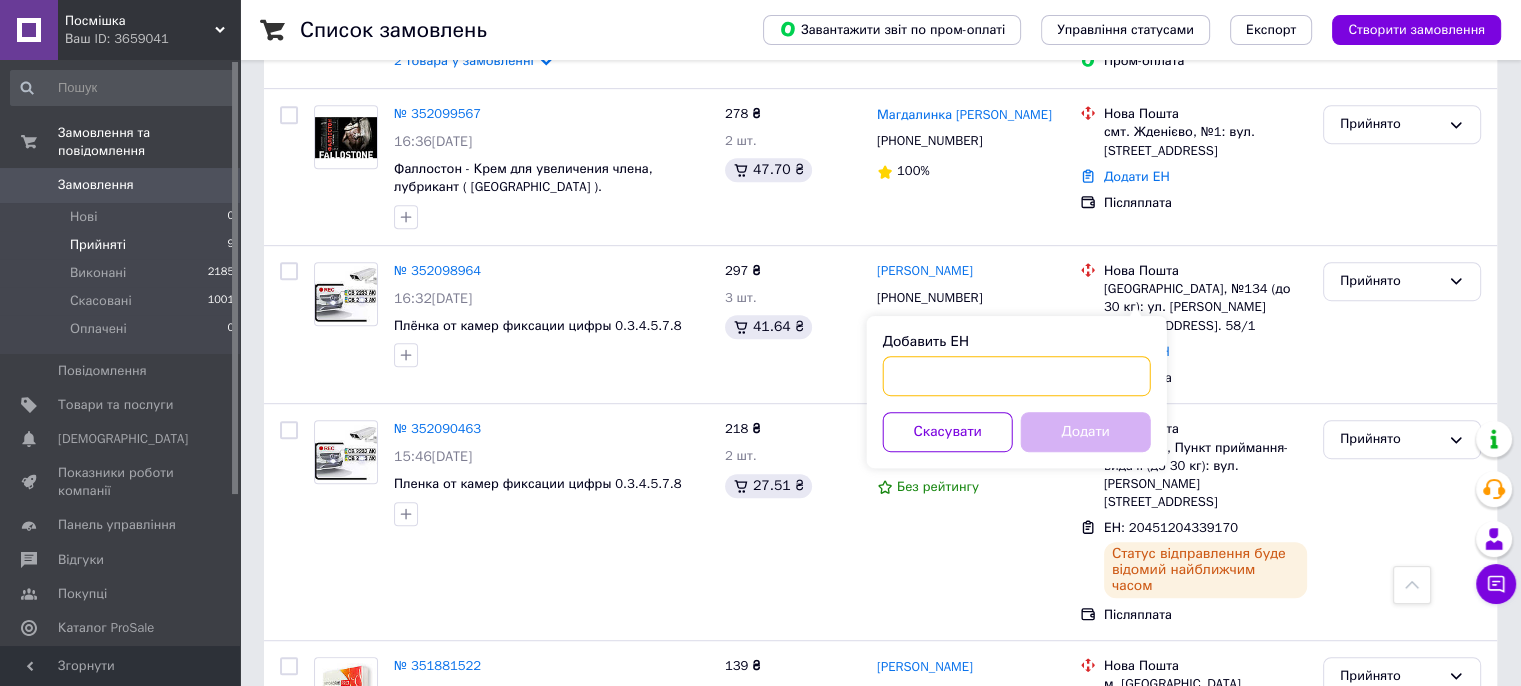 click on "Добавить ЕН" at bounding box center [1017, 376] 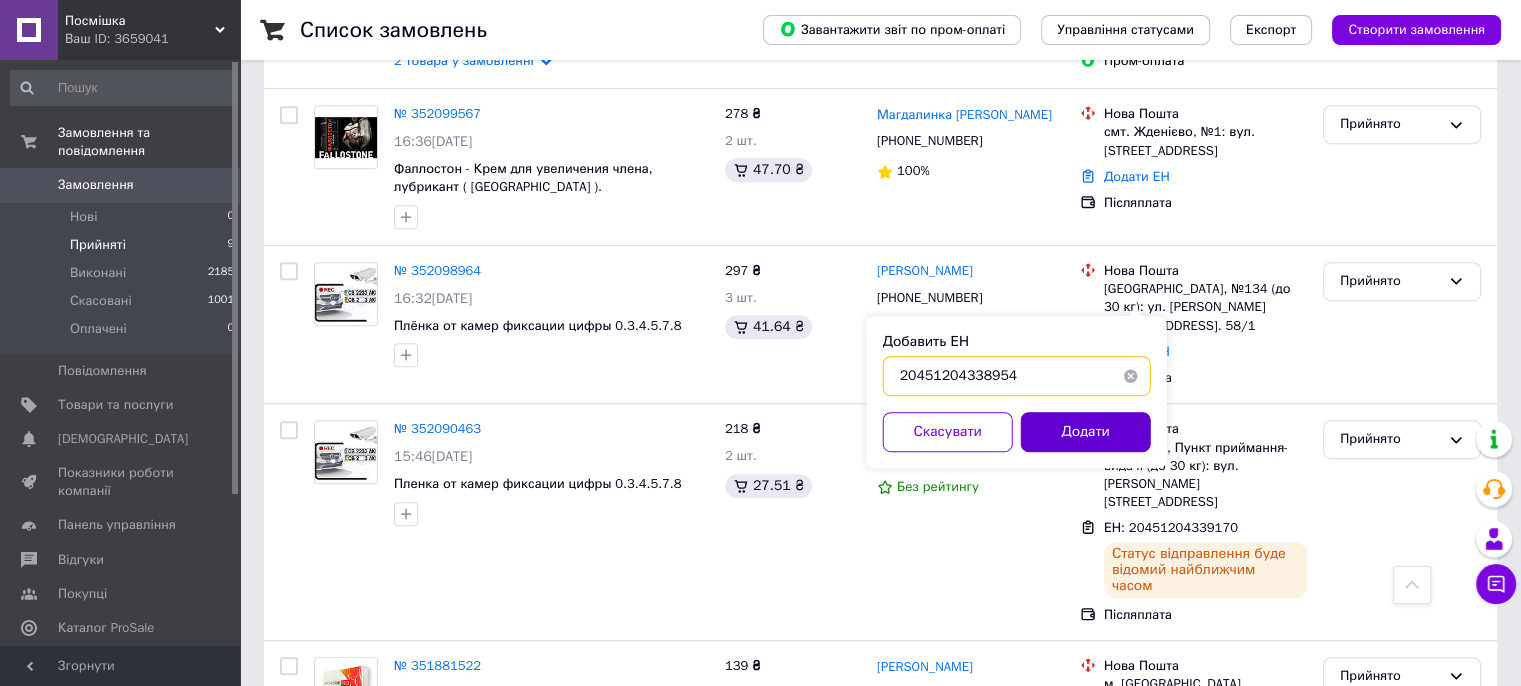 type on "20451204338954" 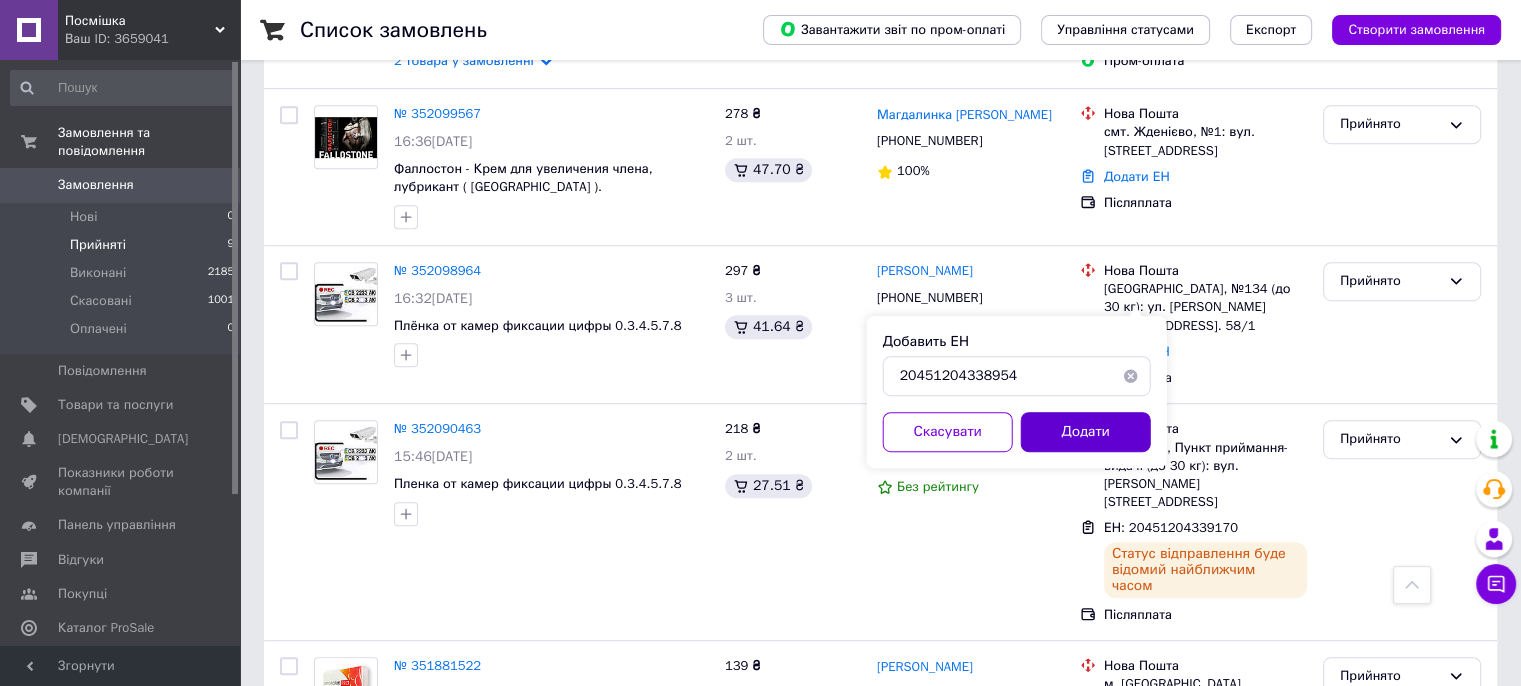 click on "Додати" at bounding box center (1086, 432) 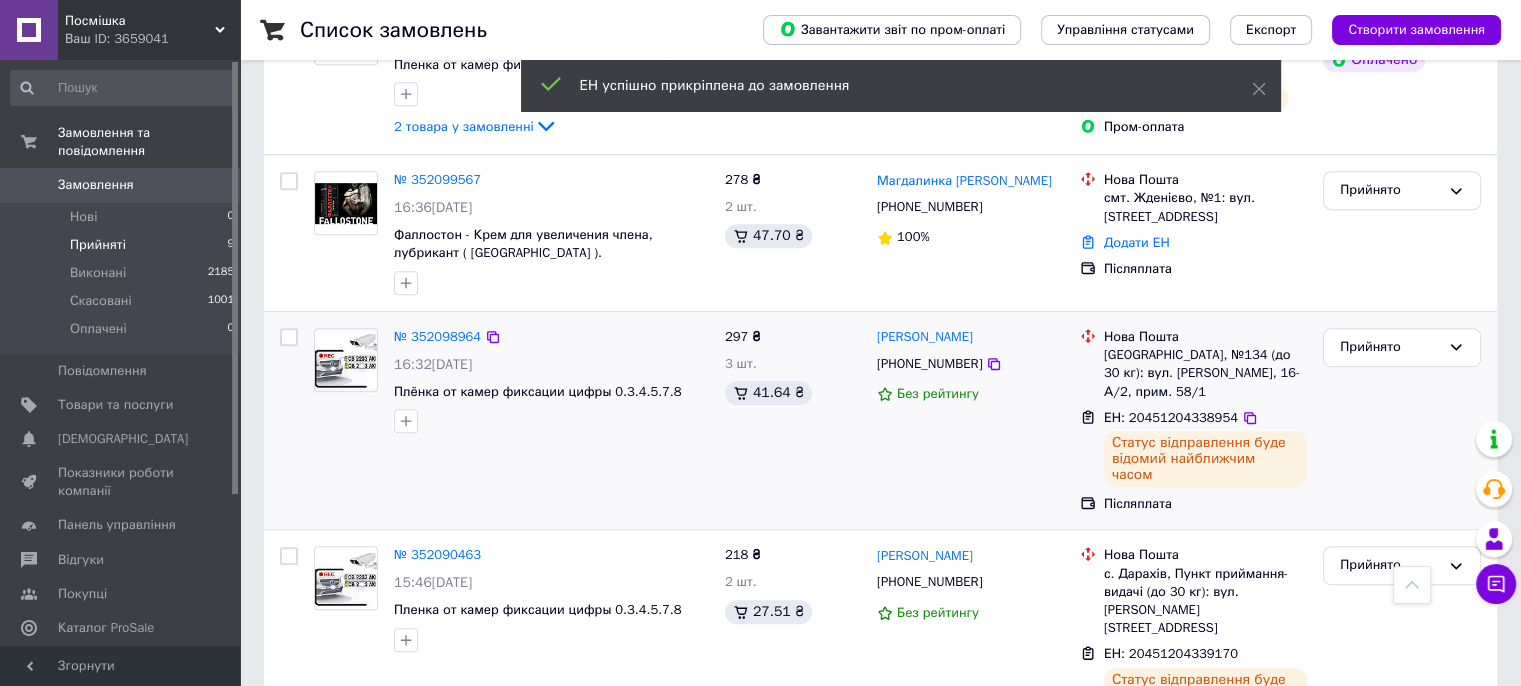 scroll, scrollTop: 944, scrollLeft: 0, axis: vertical 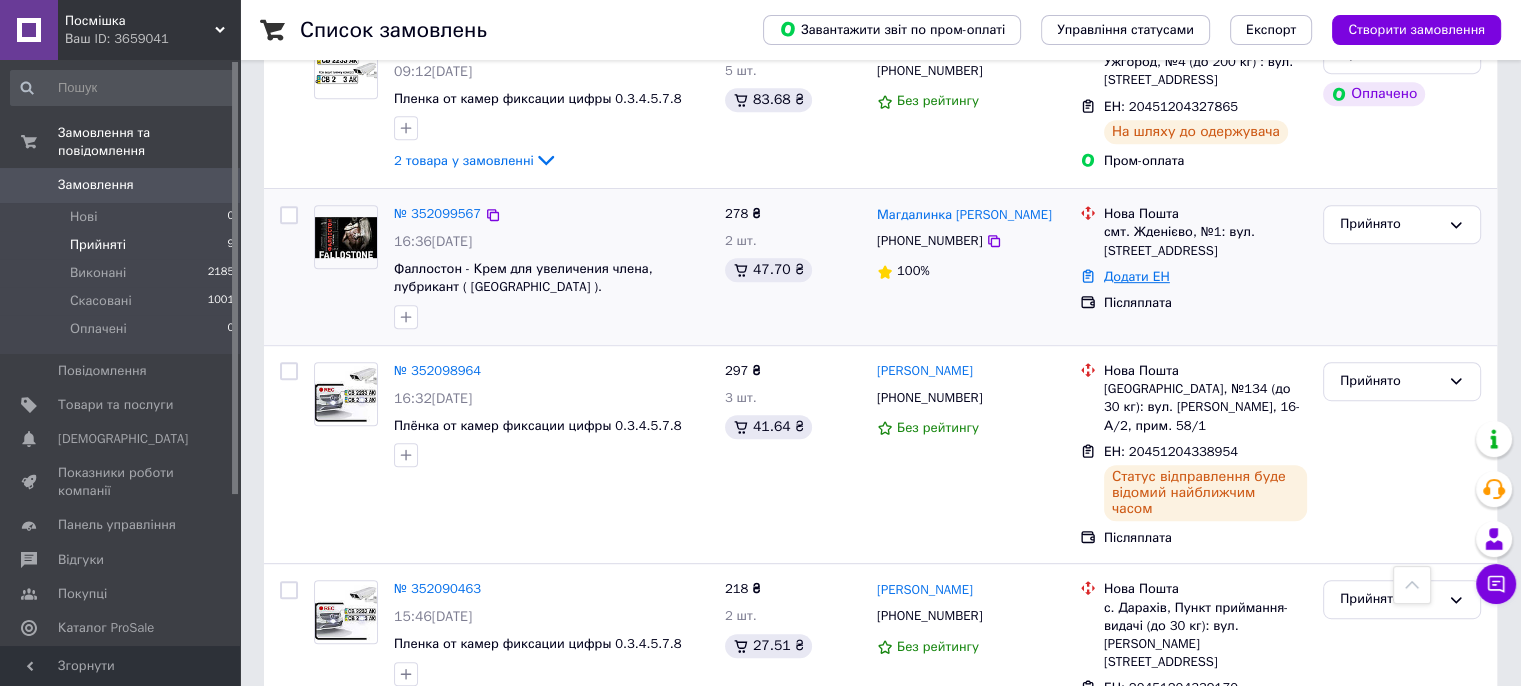 click on "Додати ЕН" at bounding box center [1137, 276] 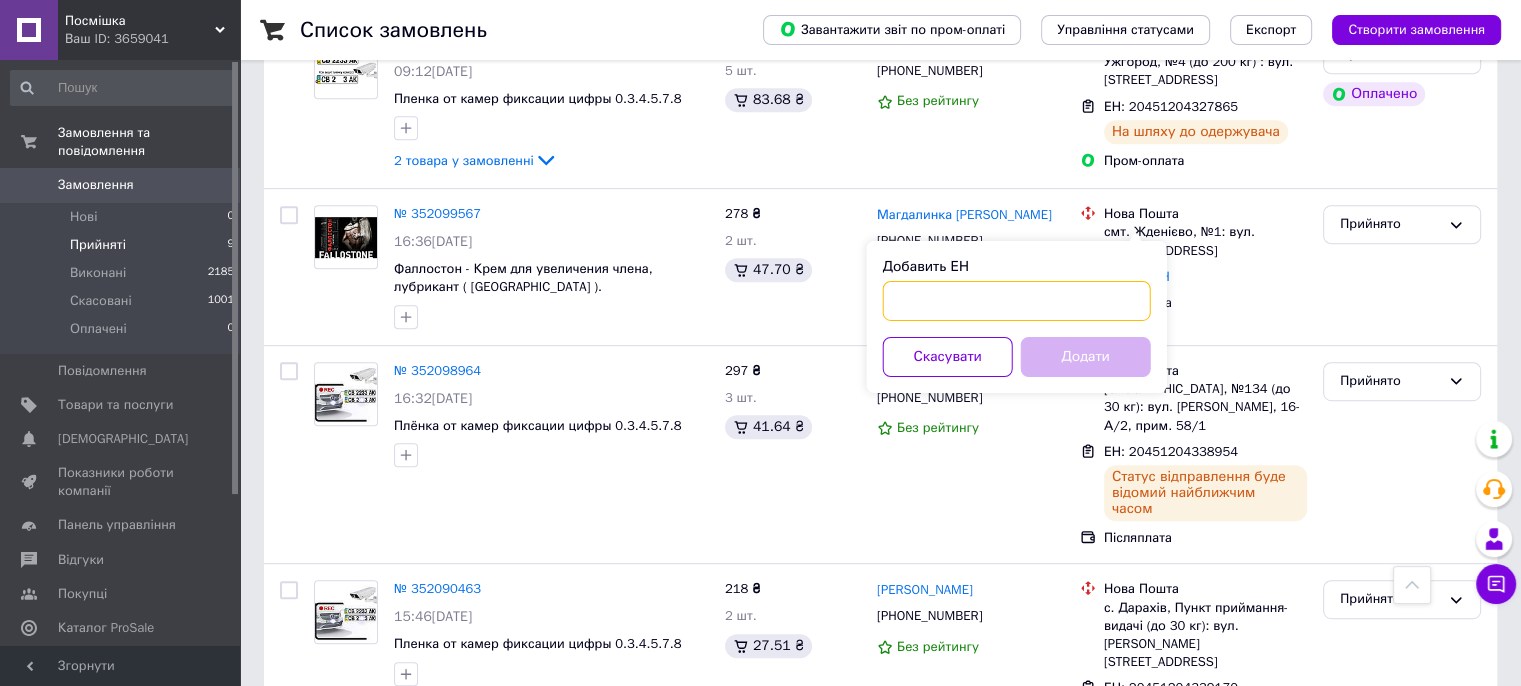 click on "Добавить ЕН" at bounding box center (1017, 301) 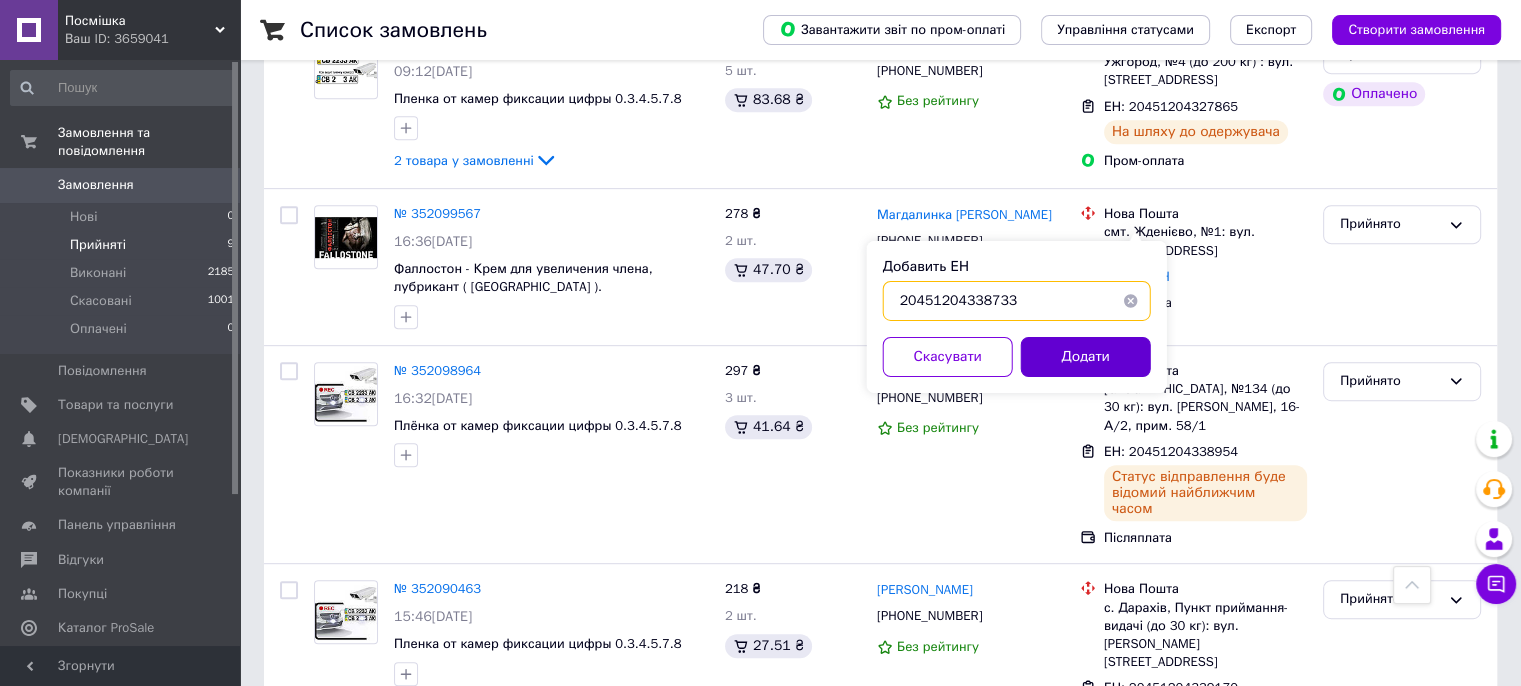 type on "20451204338733" 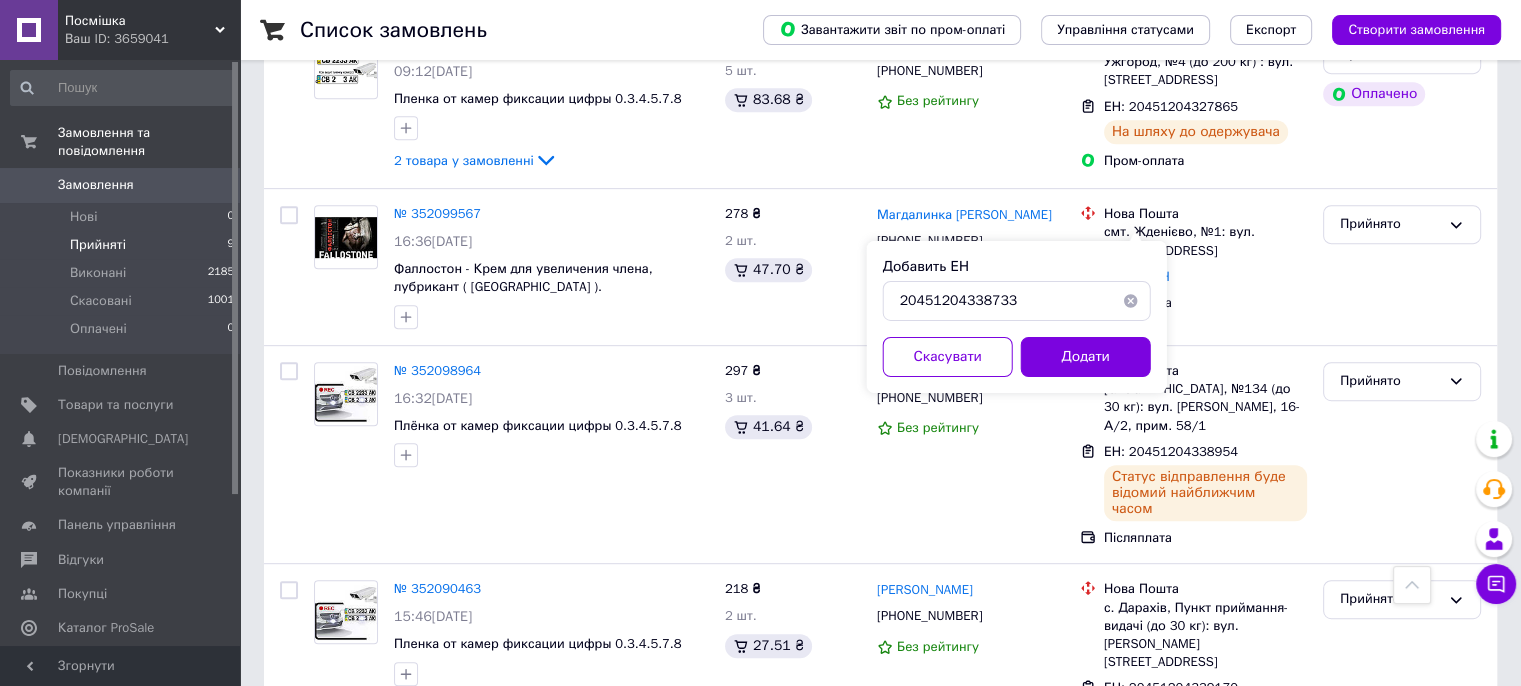 click on "Додати" at bounding box center [1086, 357] 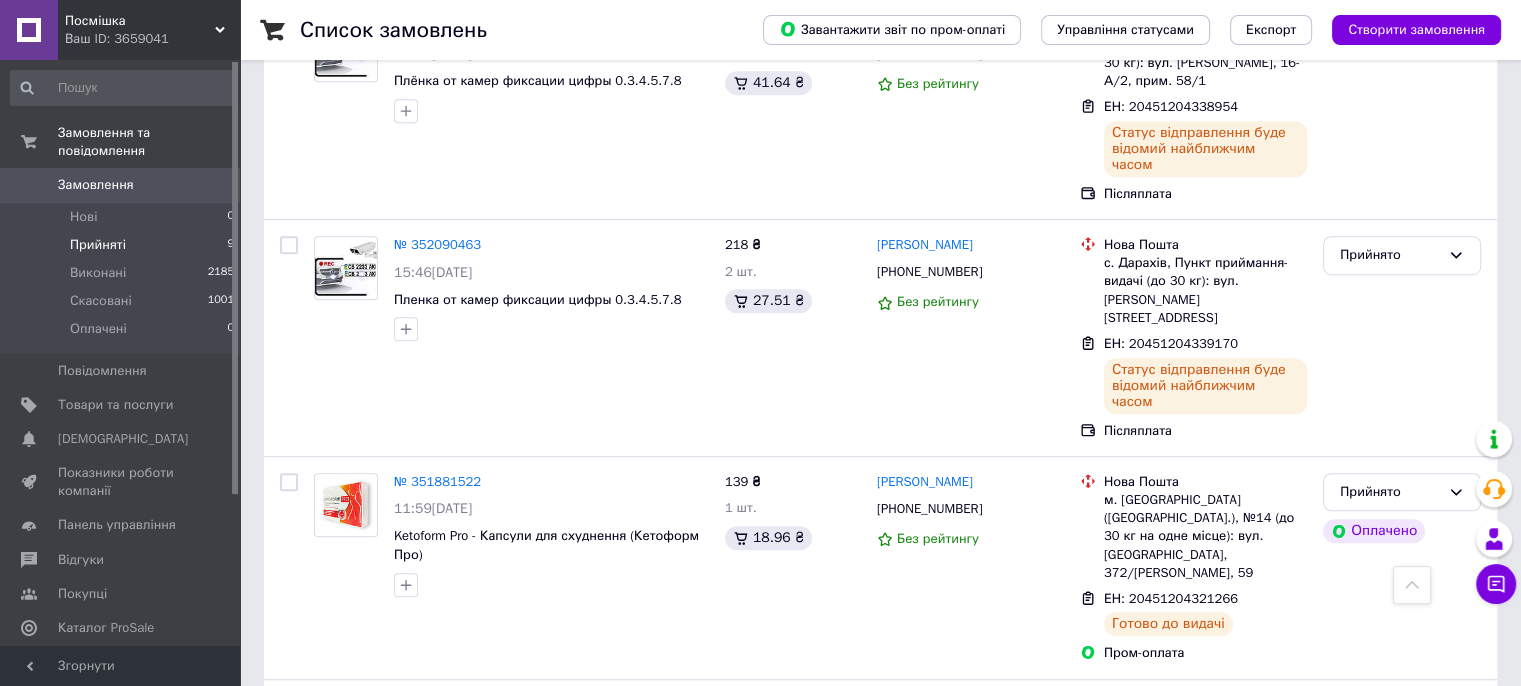 scroll, scrollTop: 1360, scrollLeft: 0, axis: vertical 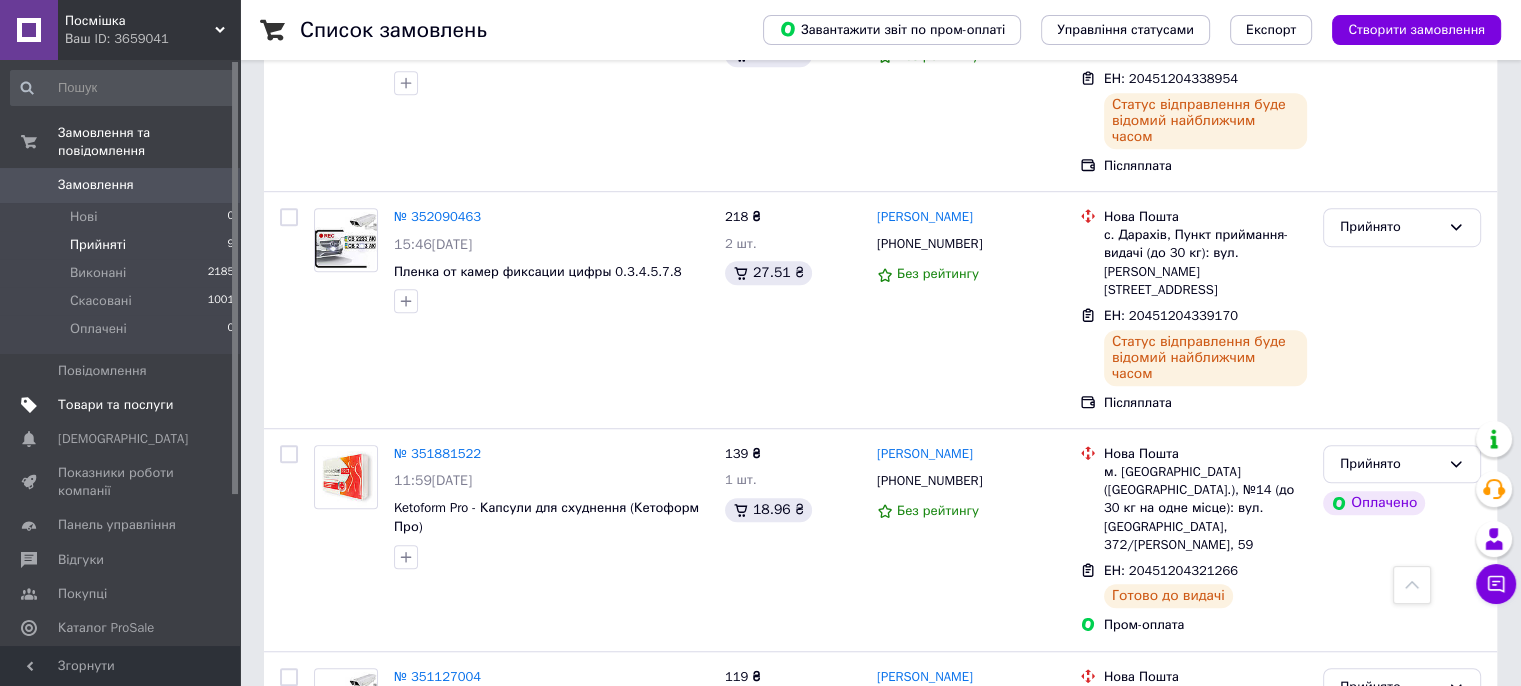 click on "Товари та послуги" at bounding box center (115, 405) 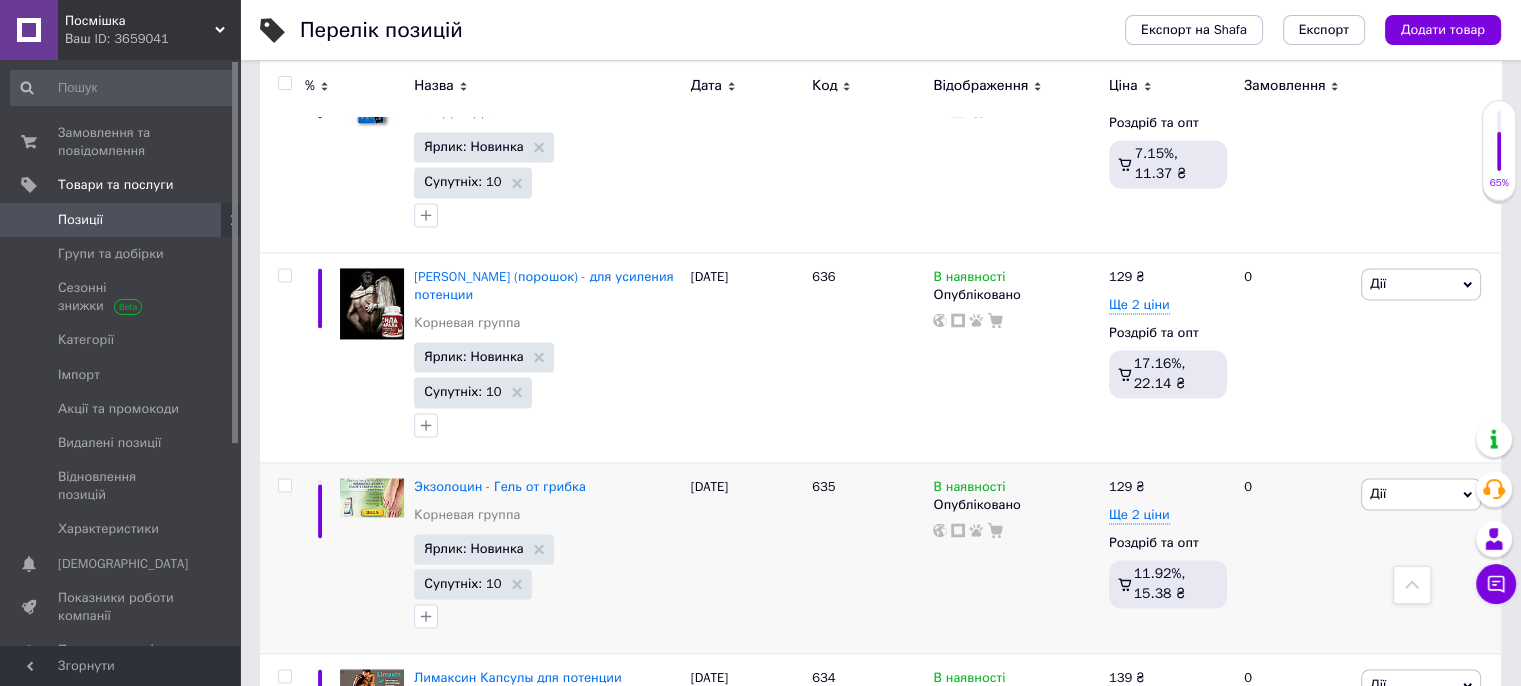scroll, scrollTop: 3296, scrollLeft: 0, axis: vertical 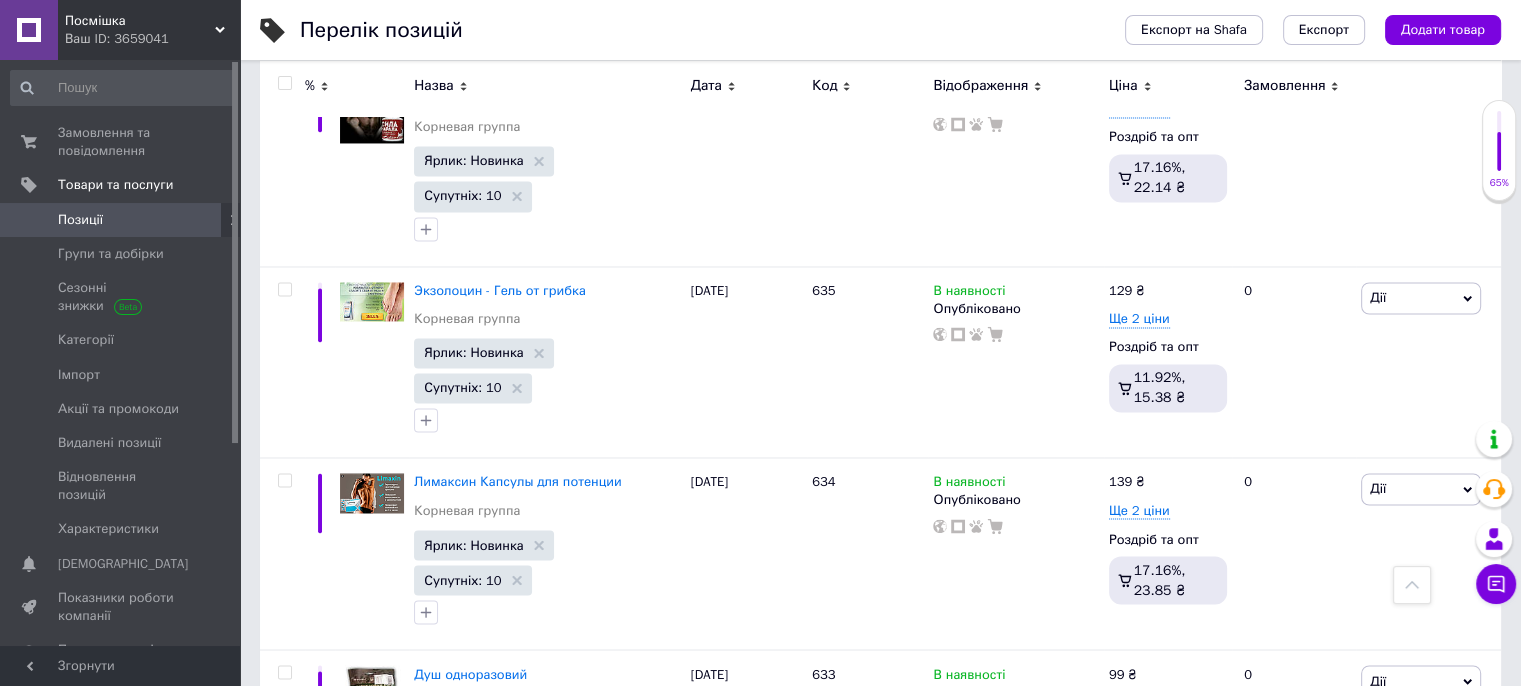 click on "2" at bounding box center [327, 1328] 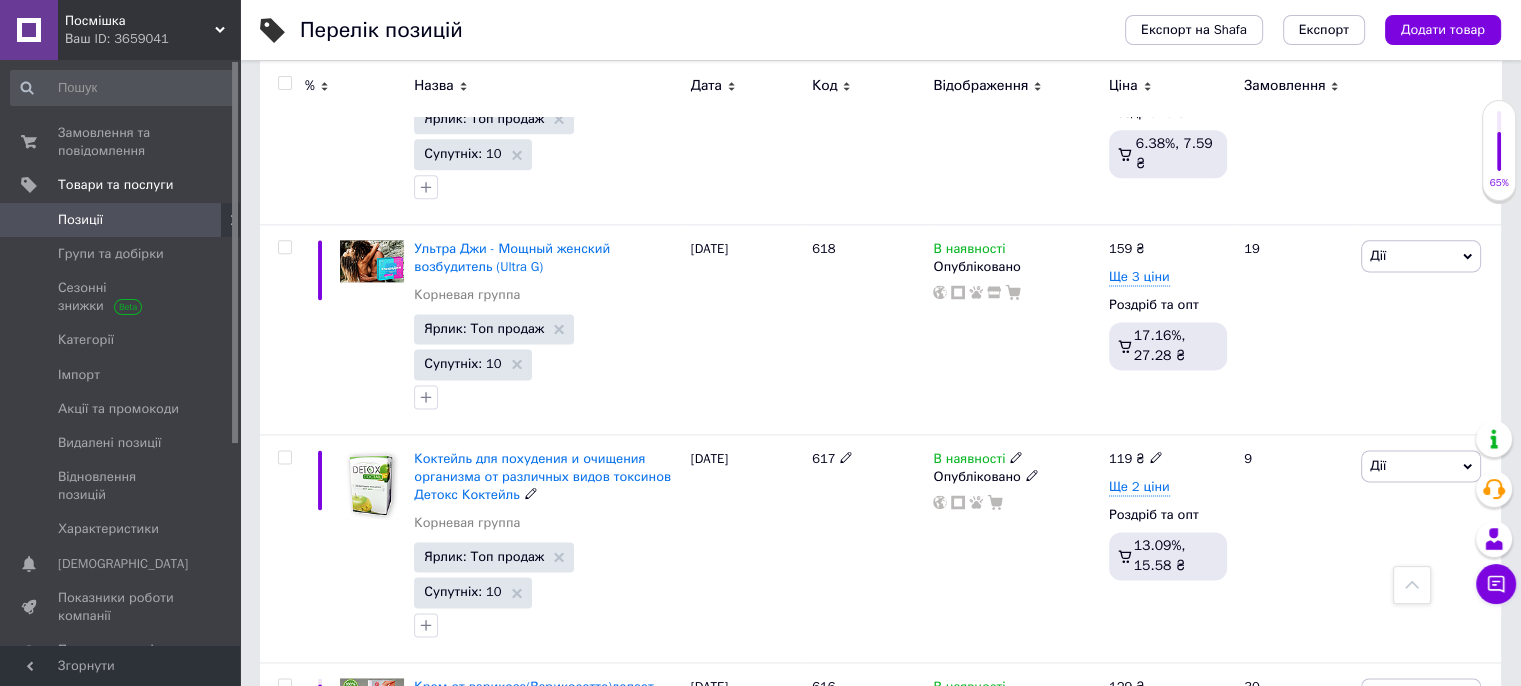 scroll, scrollTop: 2382, scrollLeft: 0, axis: vertical 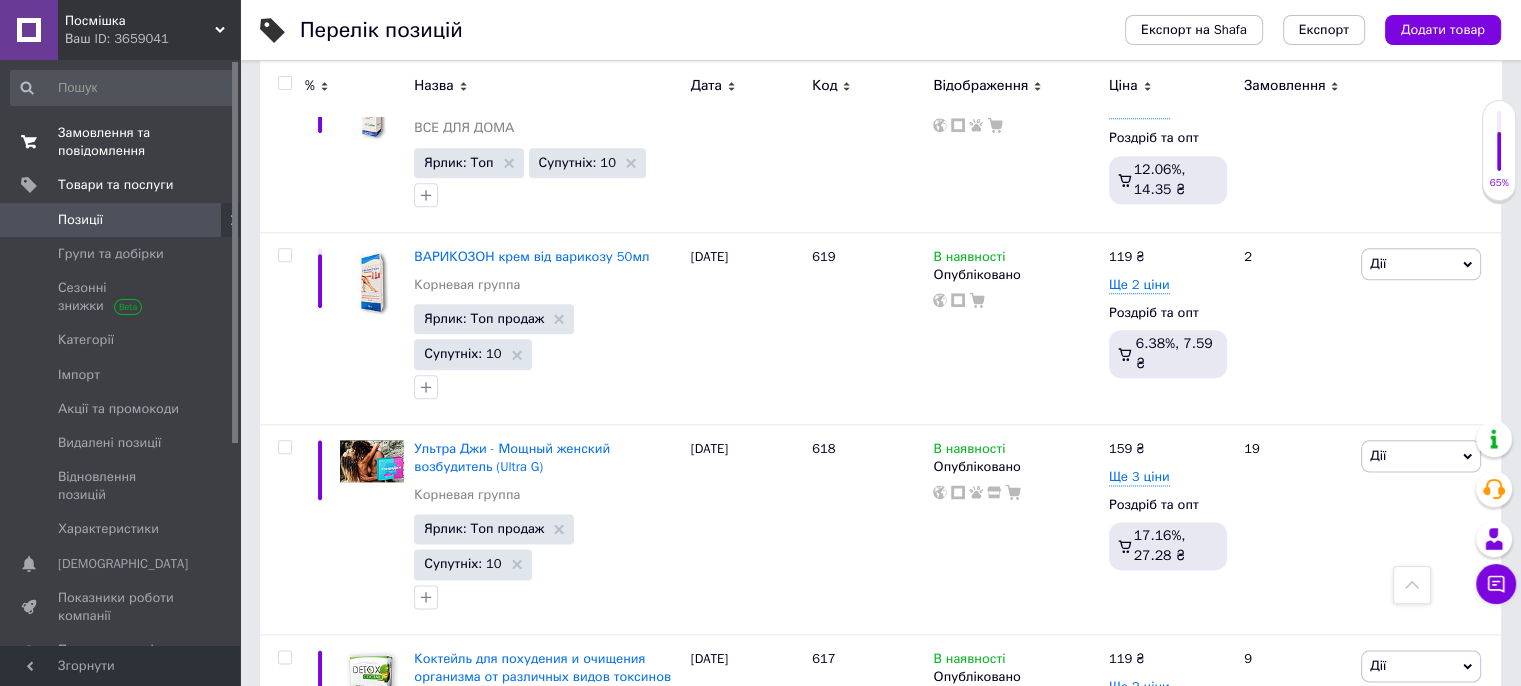 click on "Замовлення та повідомлення" at bounding box center (121, 142) 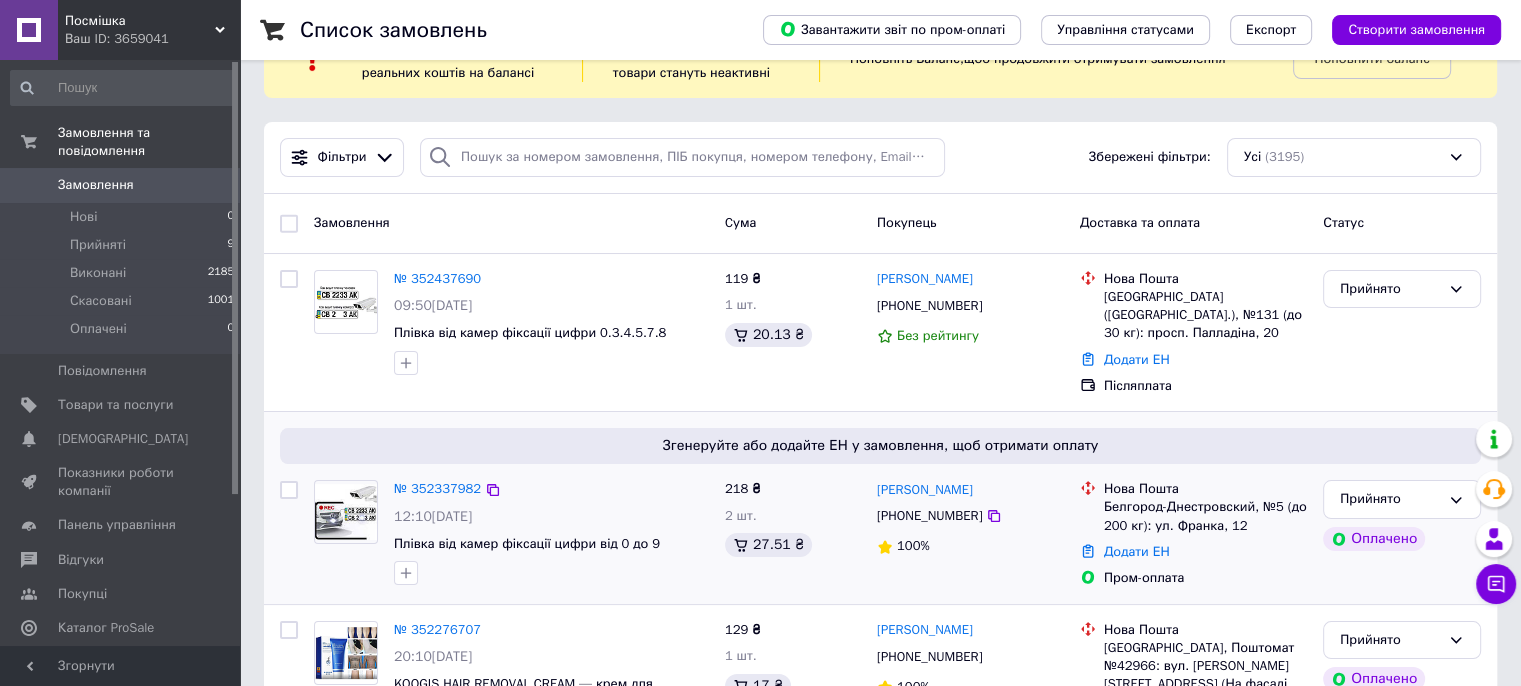 scroll, scrollTop: 100, scrollLeft: 0, axis: vertical 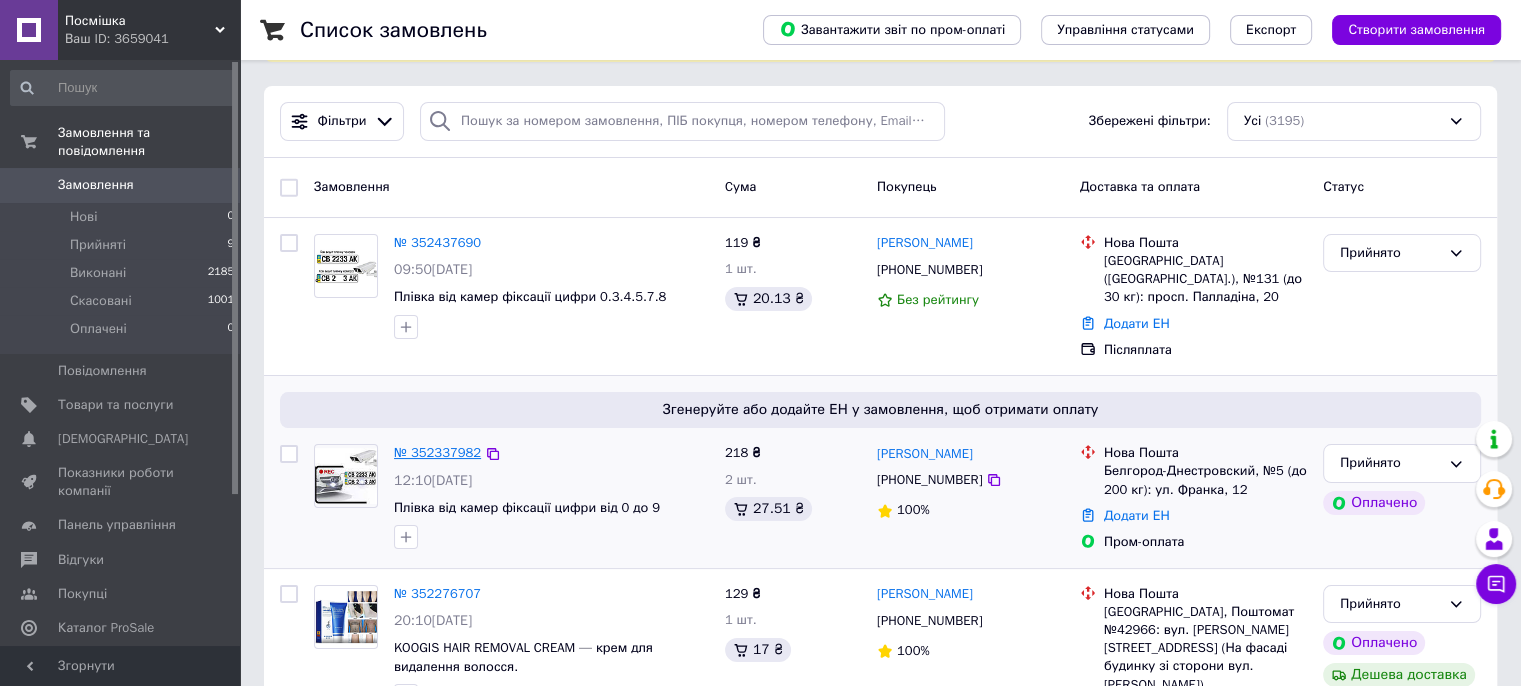 click on "№ 352337982" at bounding box center [437, 452] 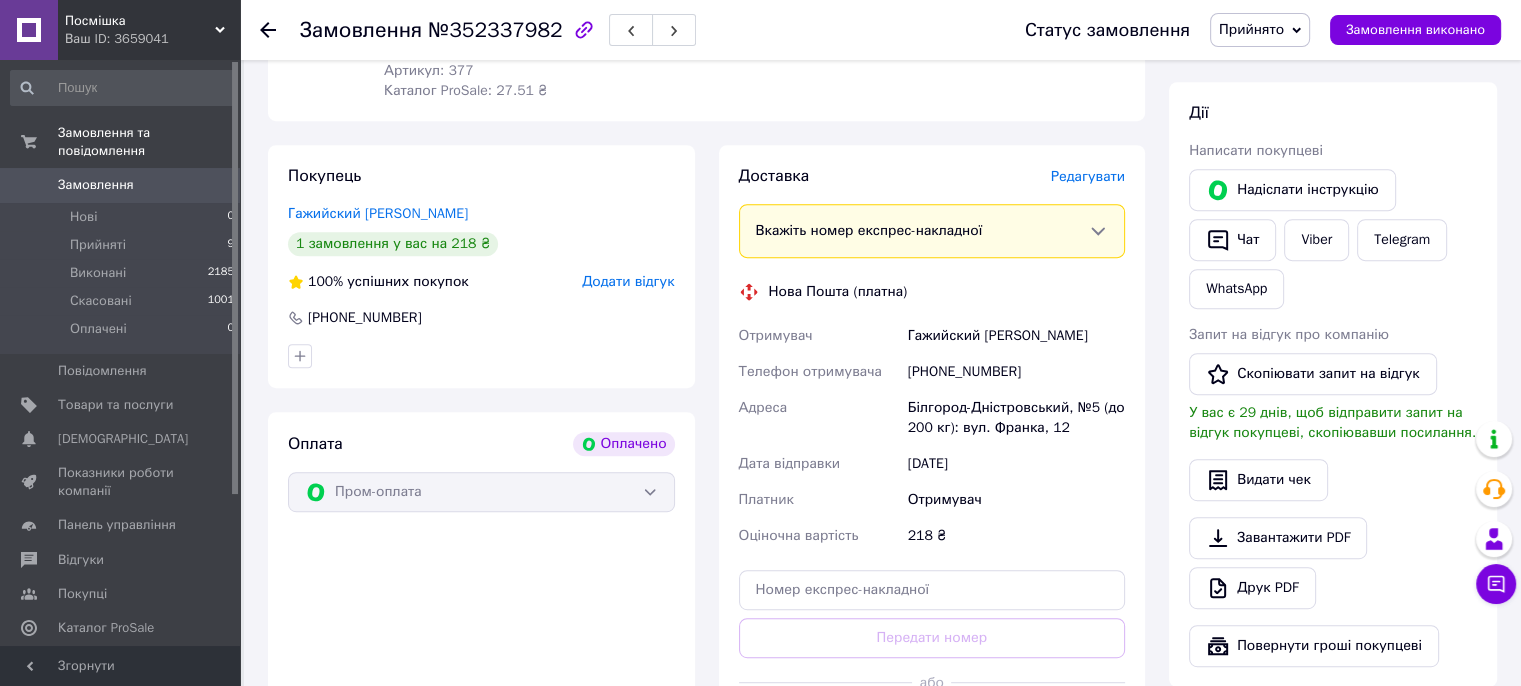 scroll, scrollTop: 1200, scrollLeft: 0, axis: vertical 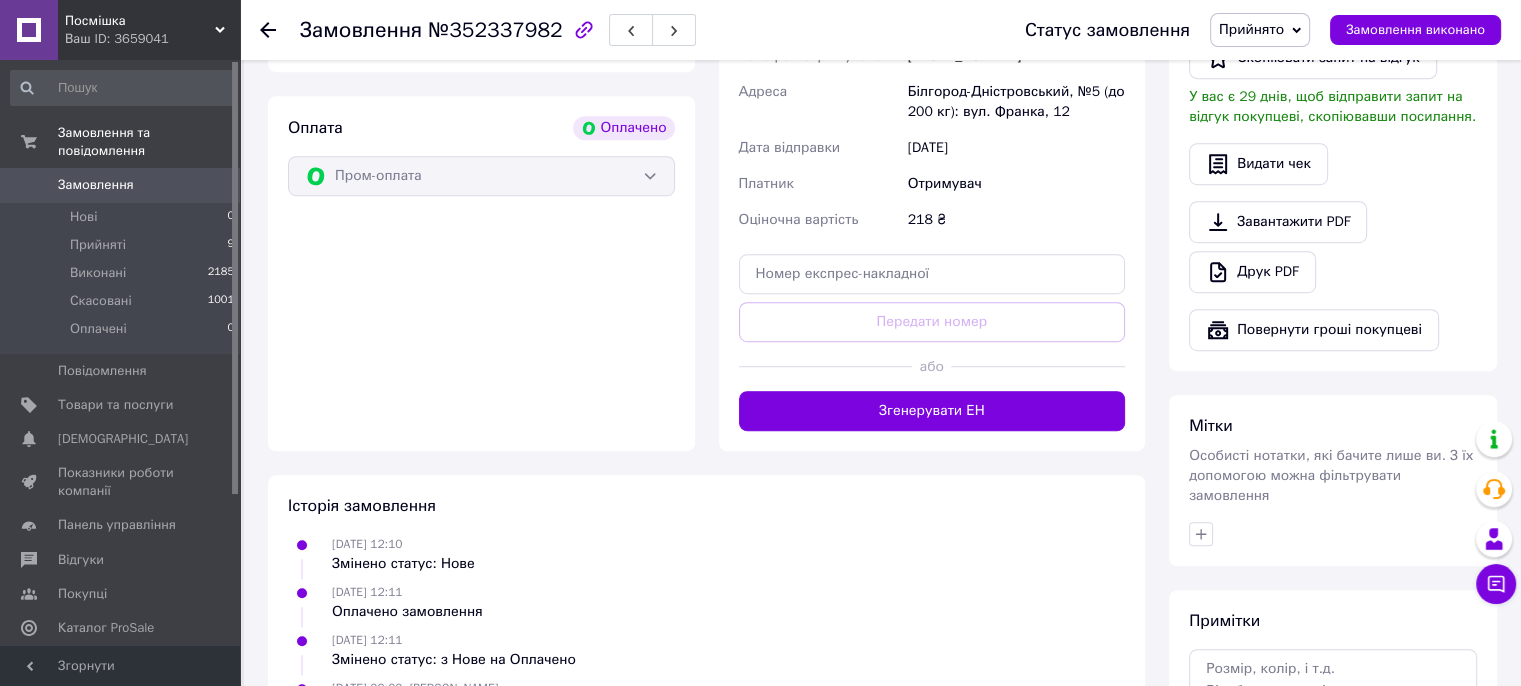 click on "Згенерувати ЕН" at bounding box center (932, 411) 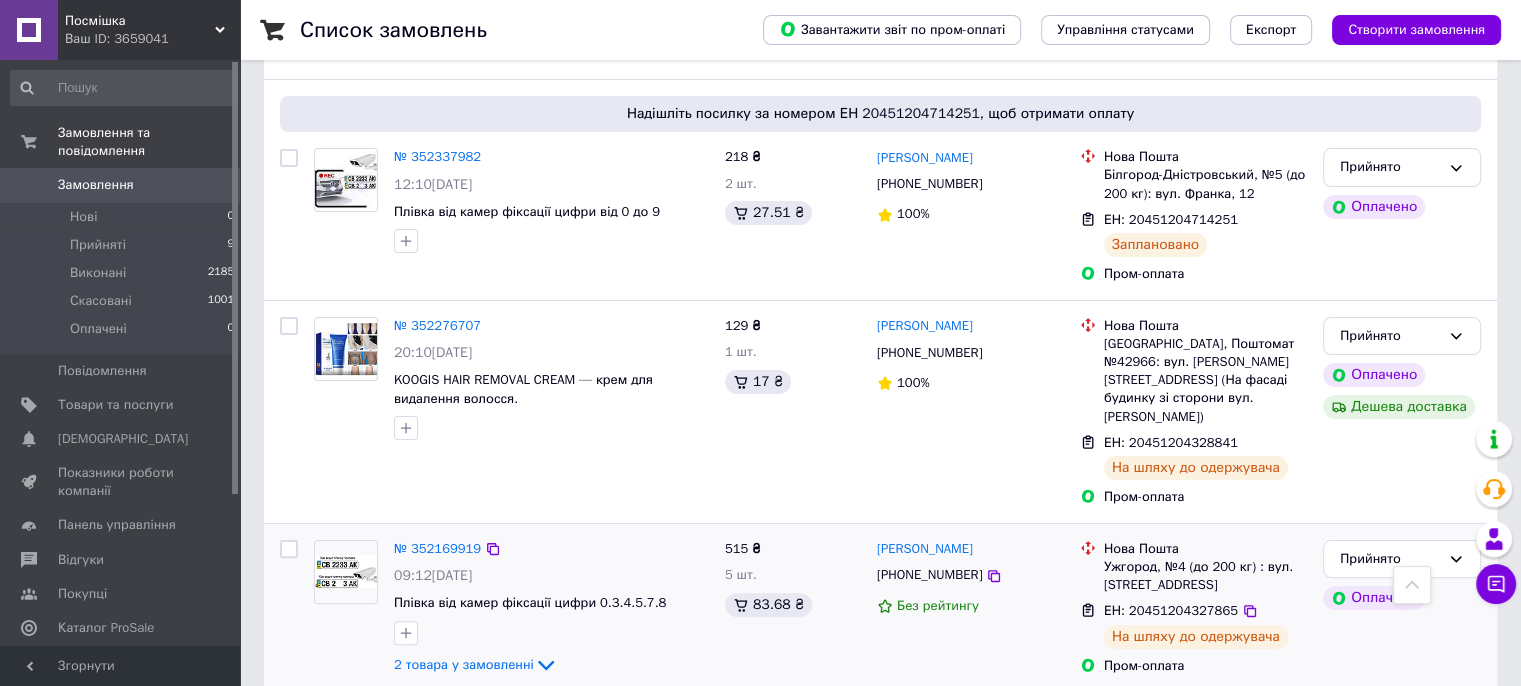 scroll, scrollTop: 200, scrollLeft: 0, axis: vertical 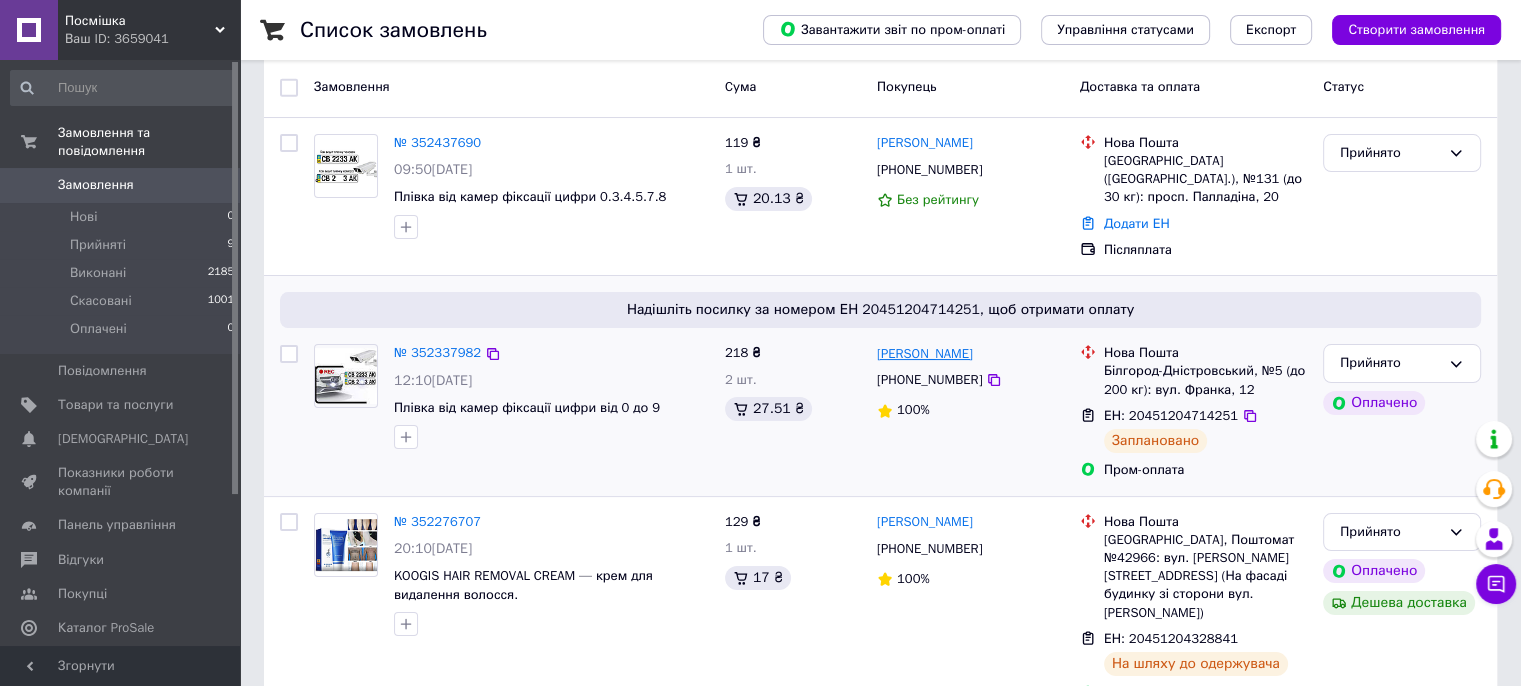 drag, startPoint x: 873, startPoint y: 333, endPoint x: 983, endPoint y: 341, distance: 110.29053 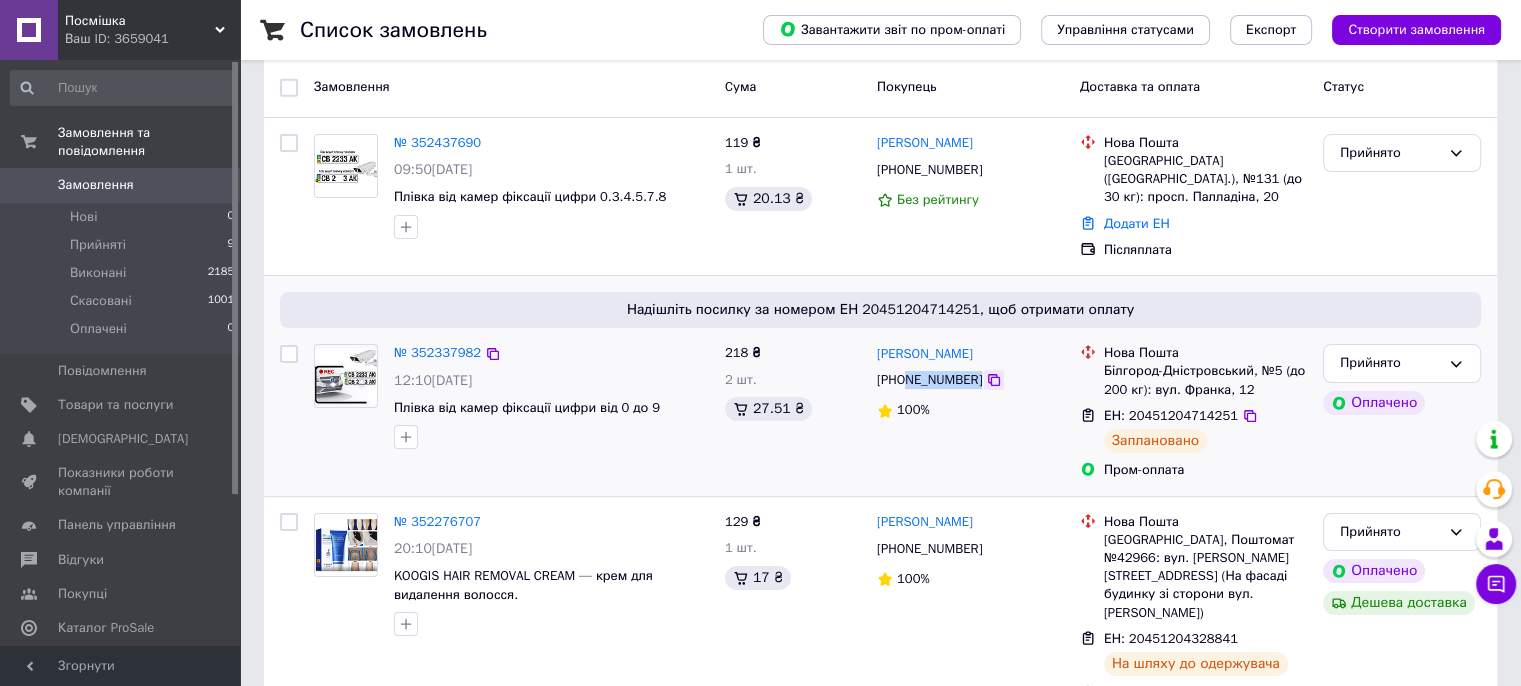 drag, startPoint x: 909, startPoint y: 365, endPoint x: 972, endPoint y: 359, distance: 63.28507 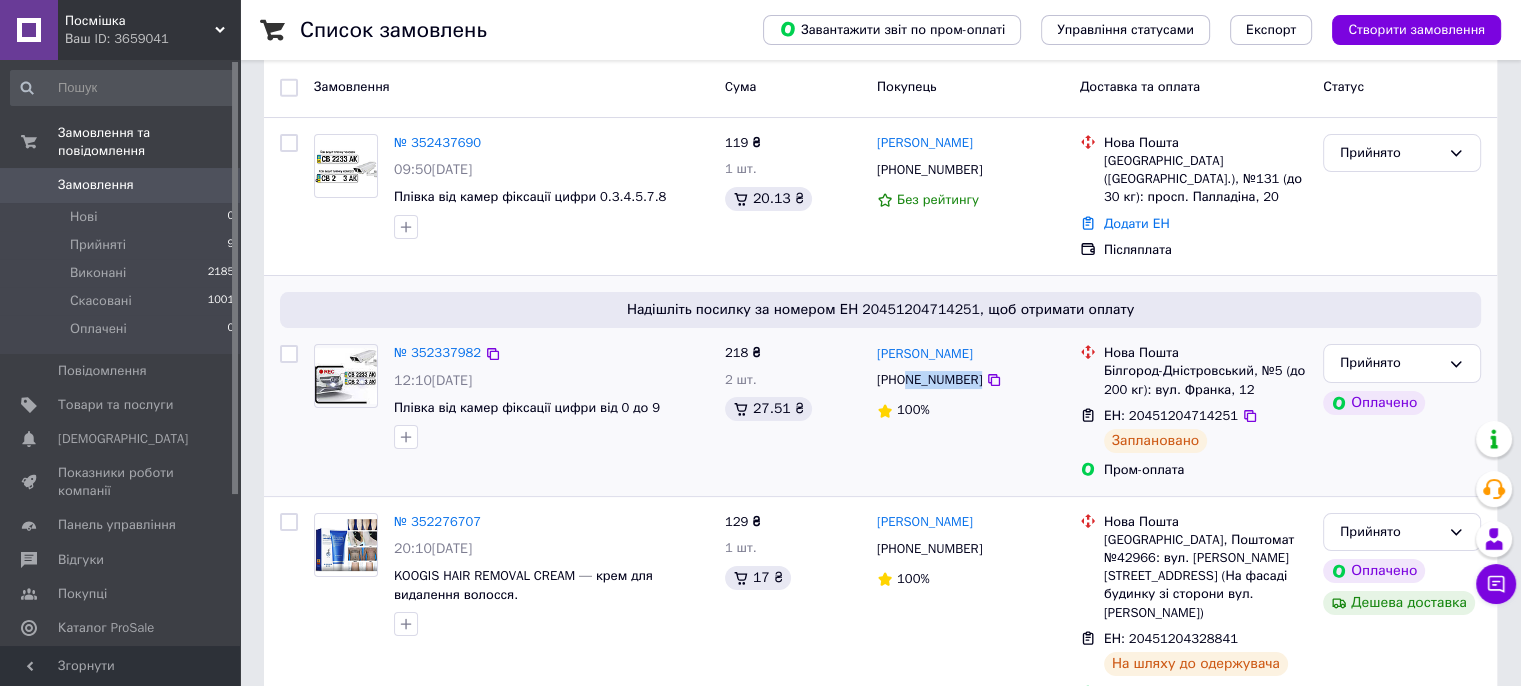 copy on "674883330" 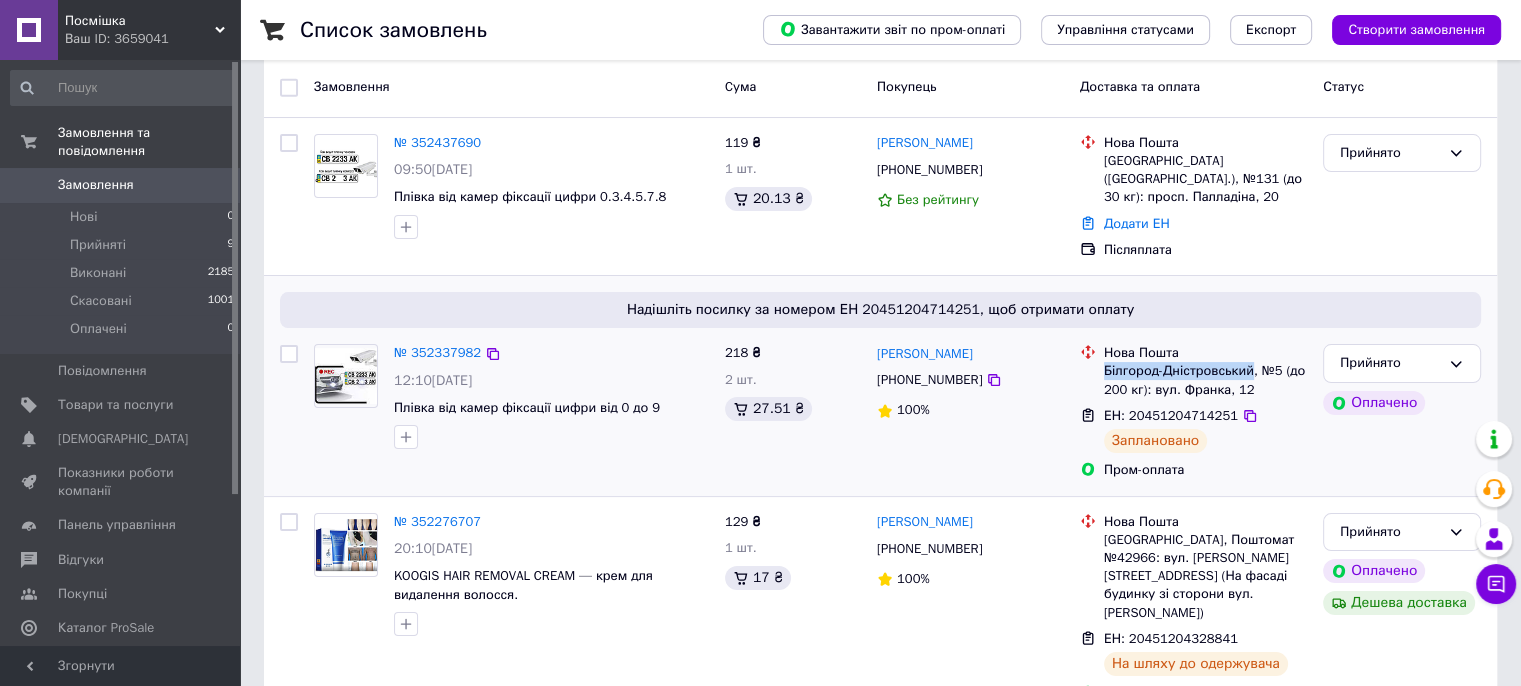 drag, startPoint x: 1100, startPoint y: 349, endPoint x: 1244, endPoint y: 356, distance: 144.17004 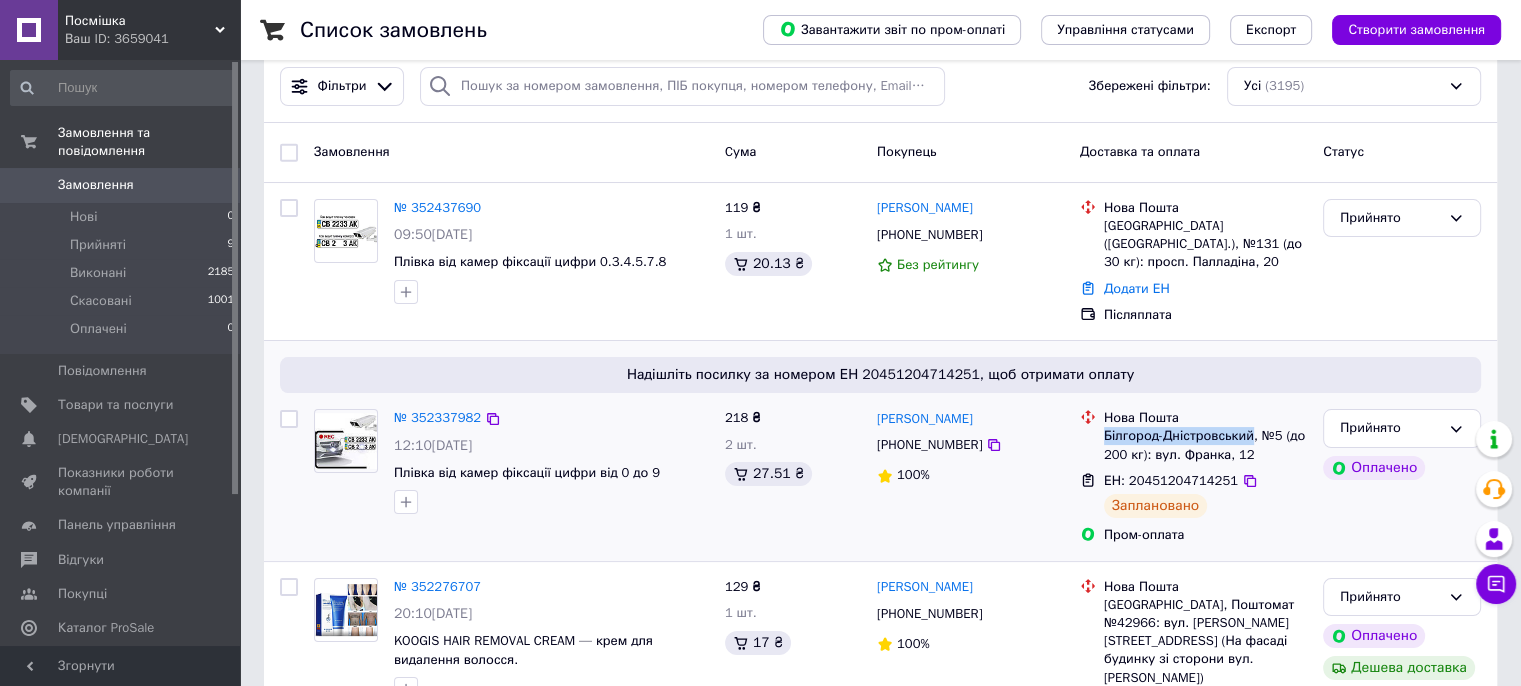 scroll, scrollTop: 100, scrollLeft: 0, axis: vertical 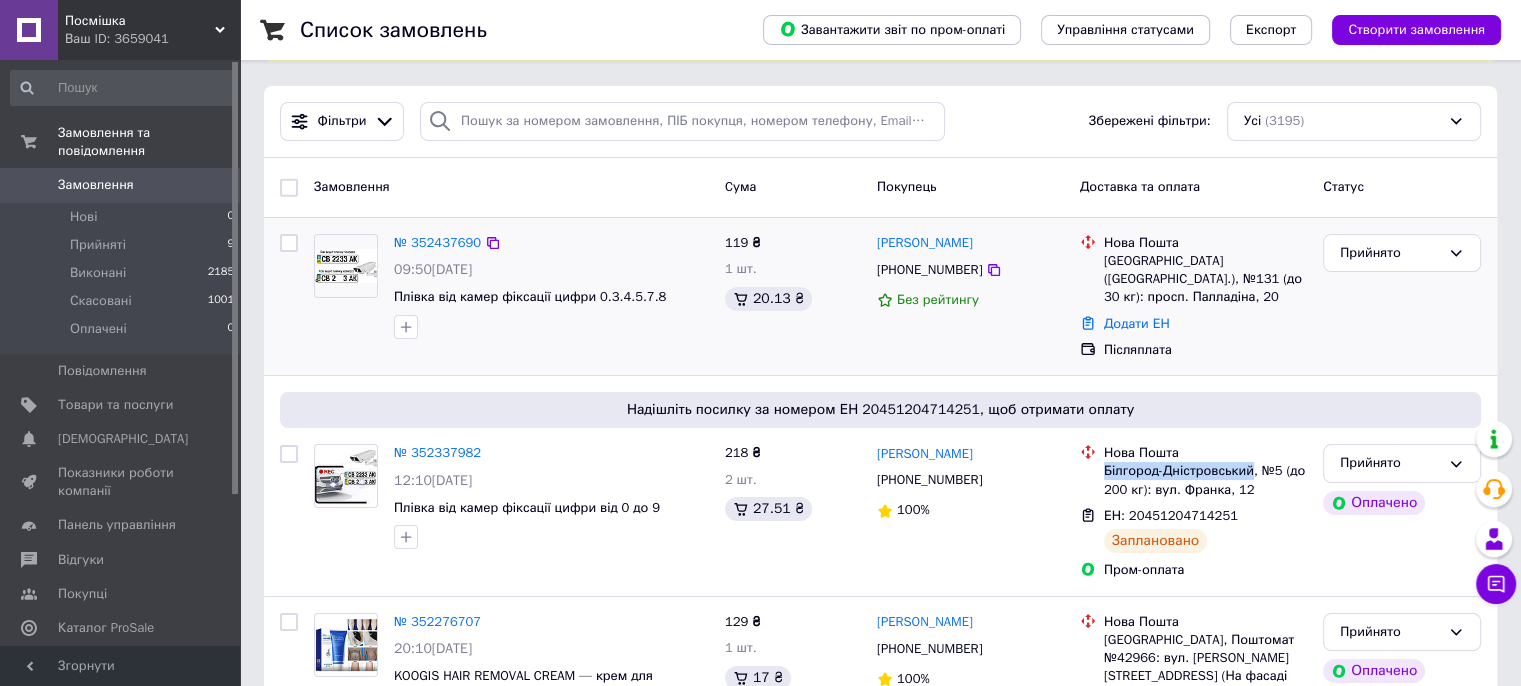 drag, startPoint x: 891, startPoint y: 239, endPoint x: 972, endPoint y: 243, distance: 81.09871 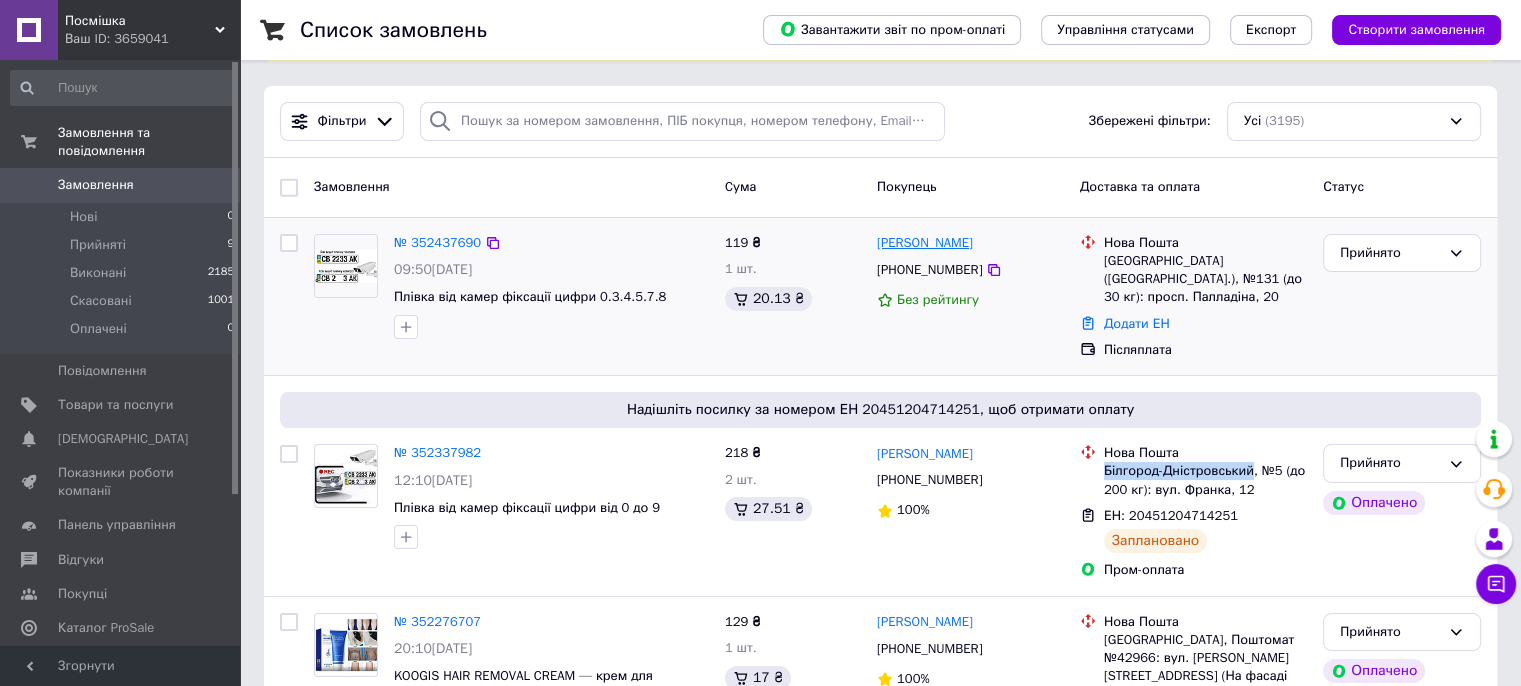 copy on "[PERSON_NAME]" 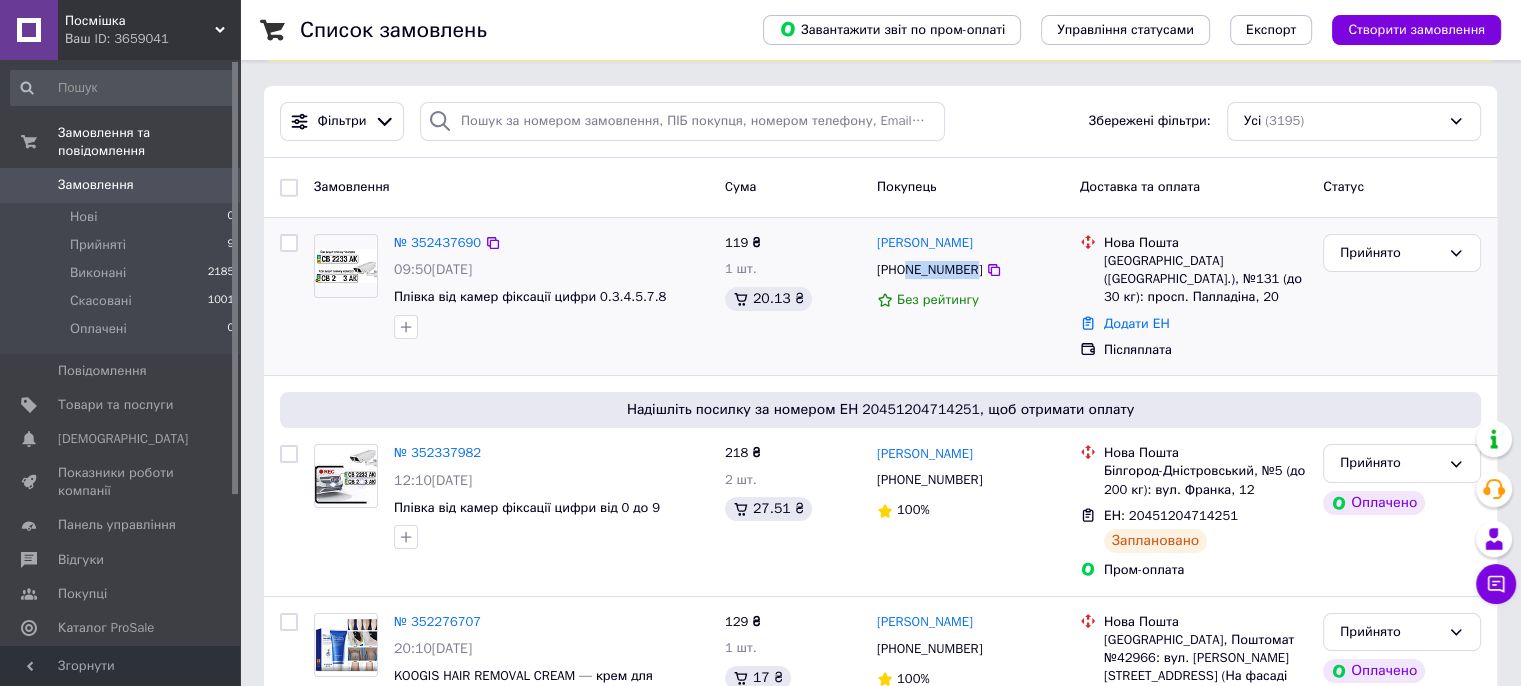 drag, startPoint x: 908, startPoint y: 269, endPoint x: 968, endPoint y: 273, distance: 60.133186 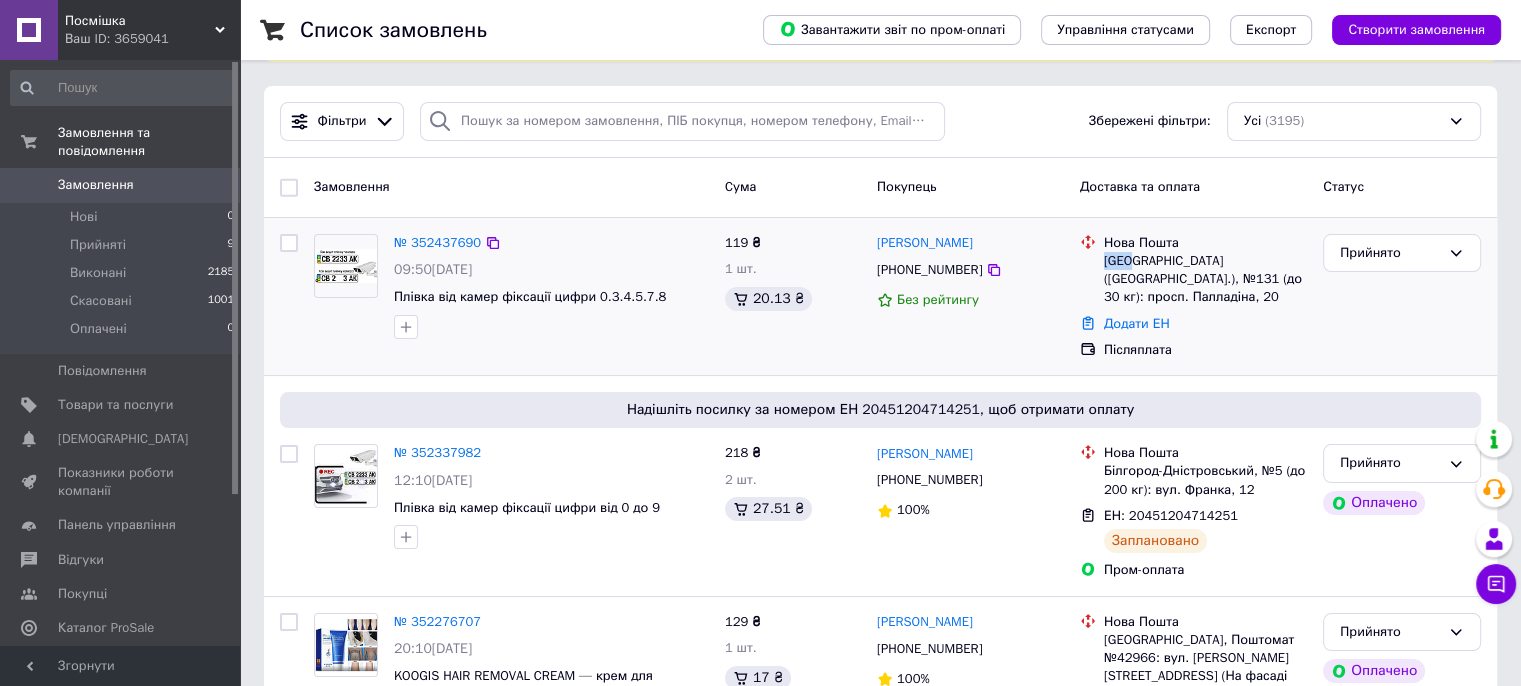 drag, startPoint x: 1105, startPoint y: 256, endPoint x: 1126, endPoint y: 261, distance: 21.587032 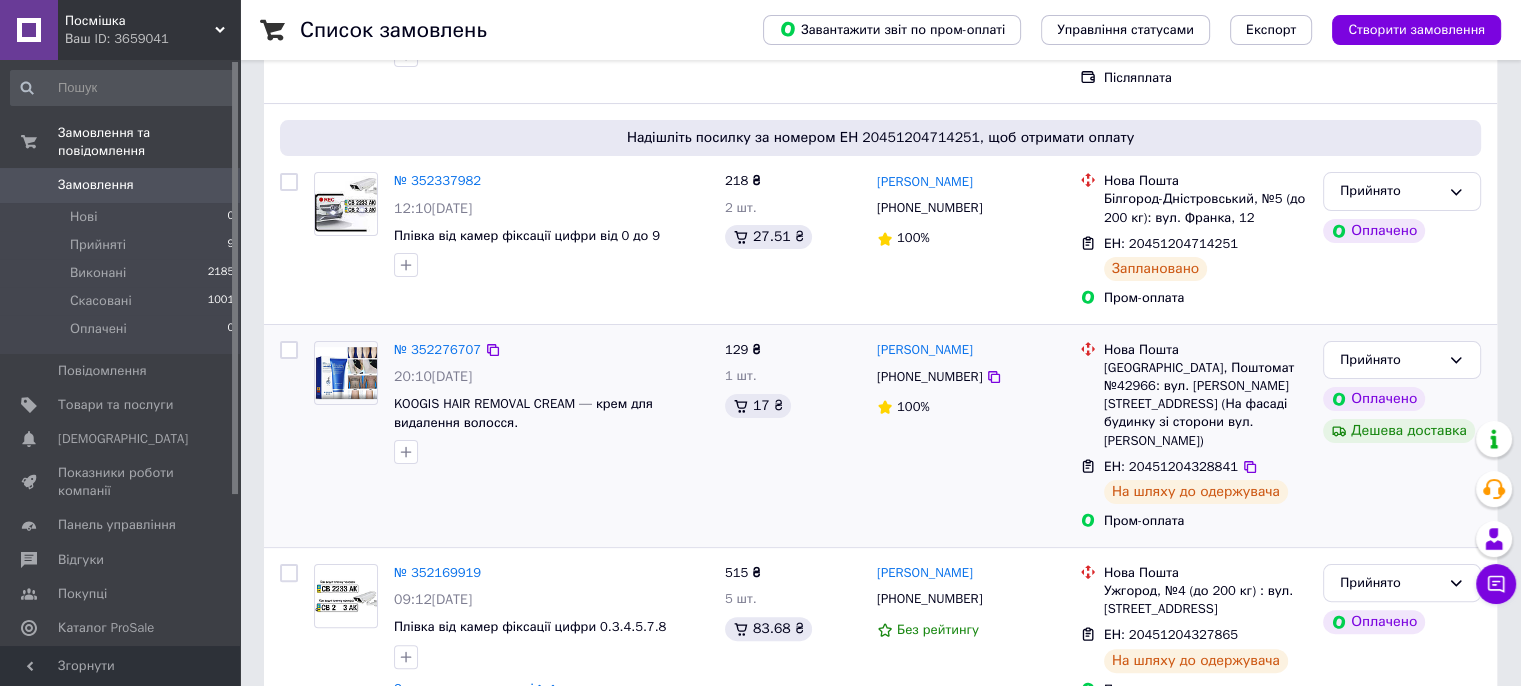 scroll, scrollTop: 500, scrollLeft: 0, axis: vertical 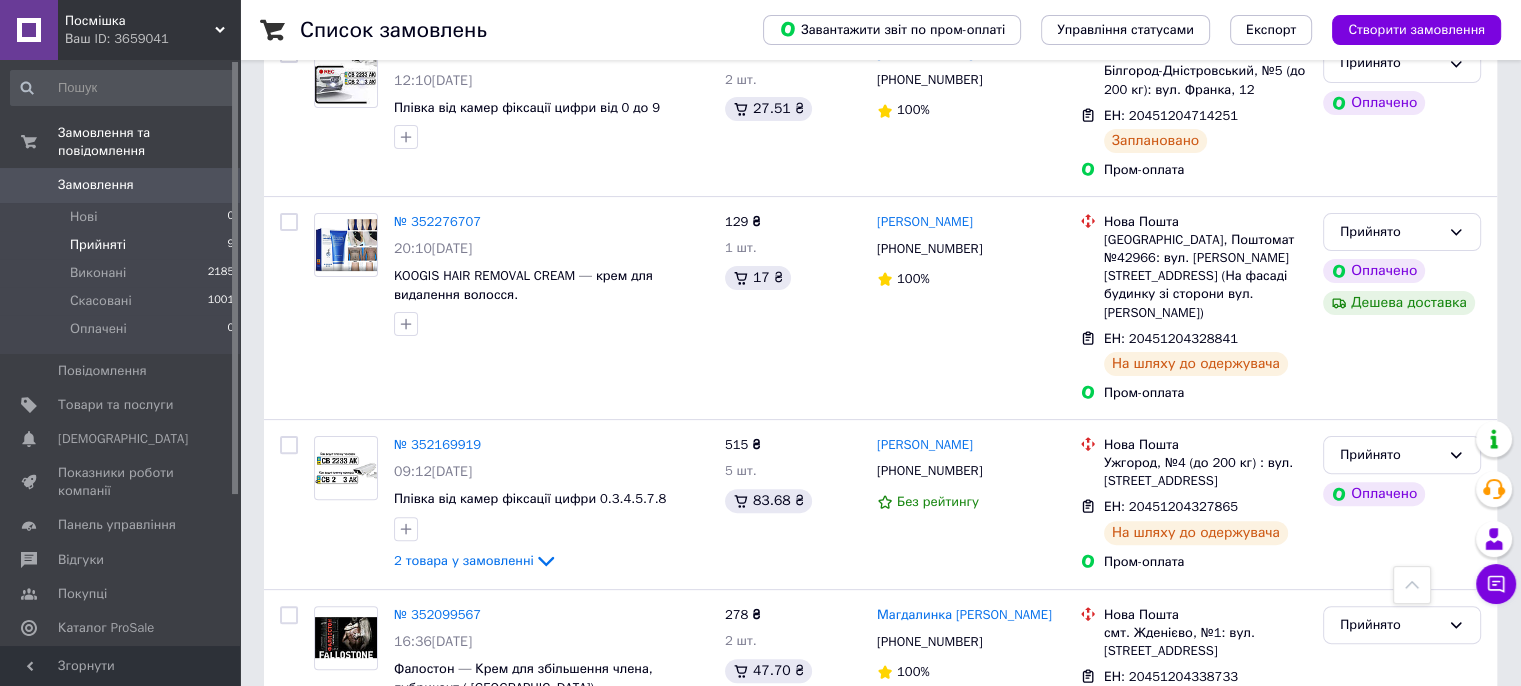 click on "Прийняті" at bounding box center [98, 245] 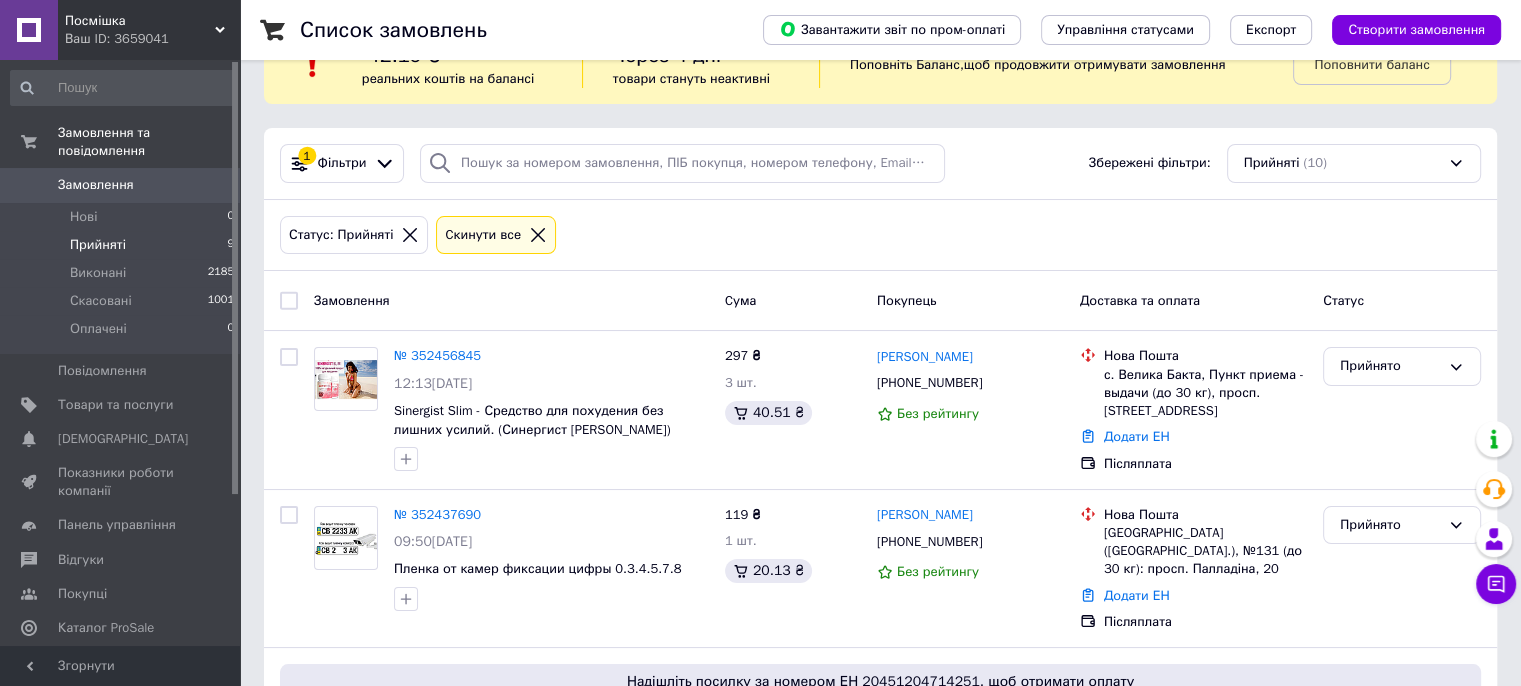 scroll, scrollTop: 200, scrollLeft: 0, axis: vertical 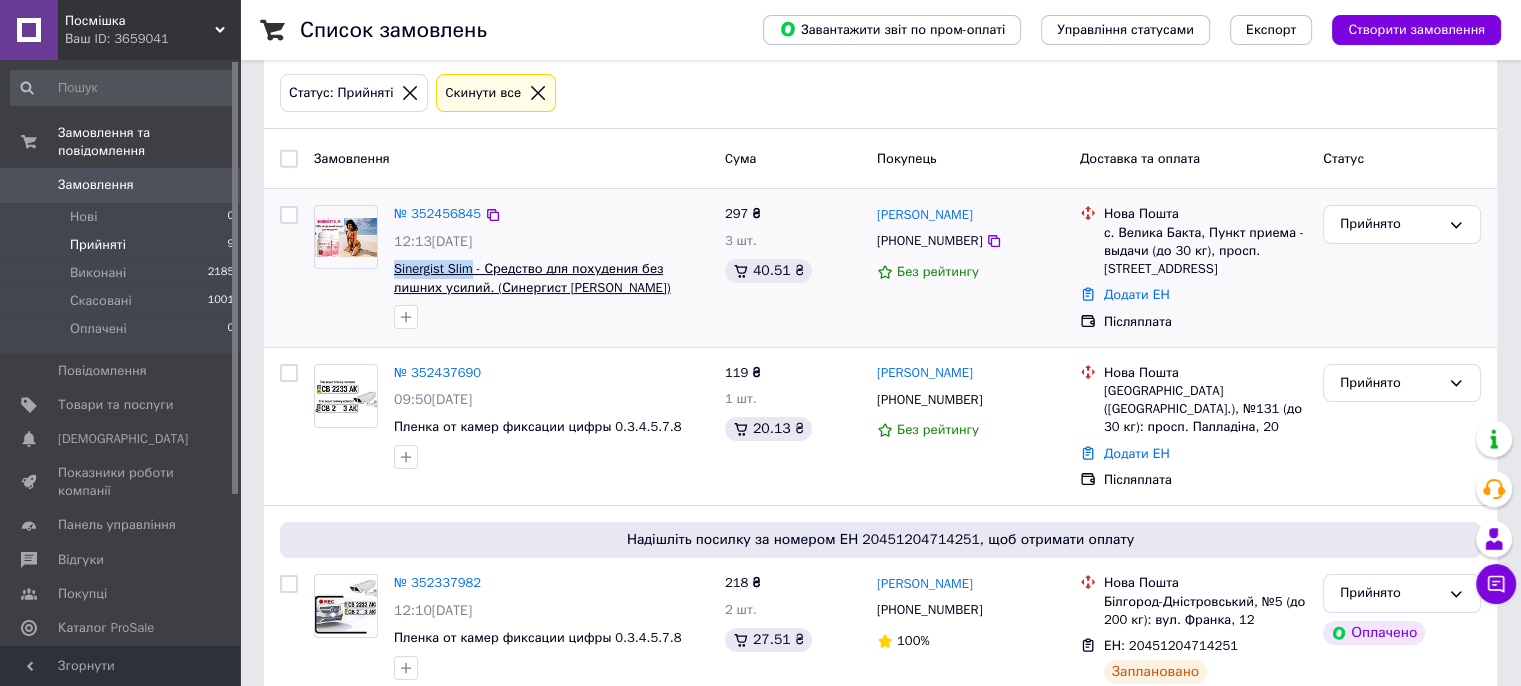 drag, startPoint x: 390, startPoint y: 263, endPoint x: 470, endPoint y: 266, distance: 80.05623 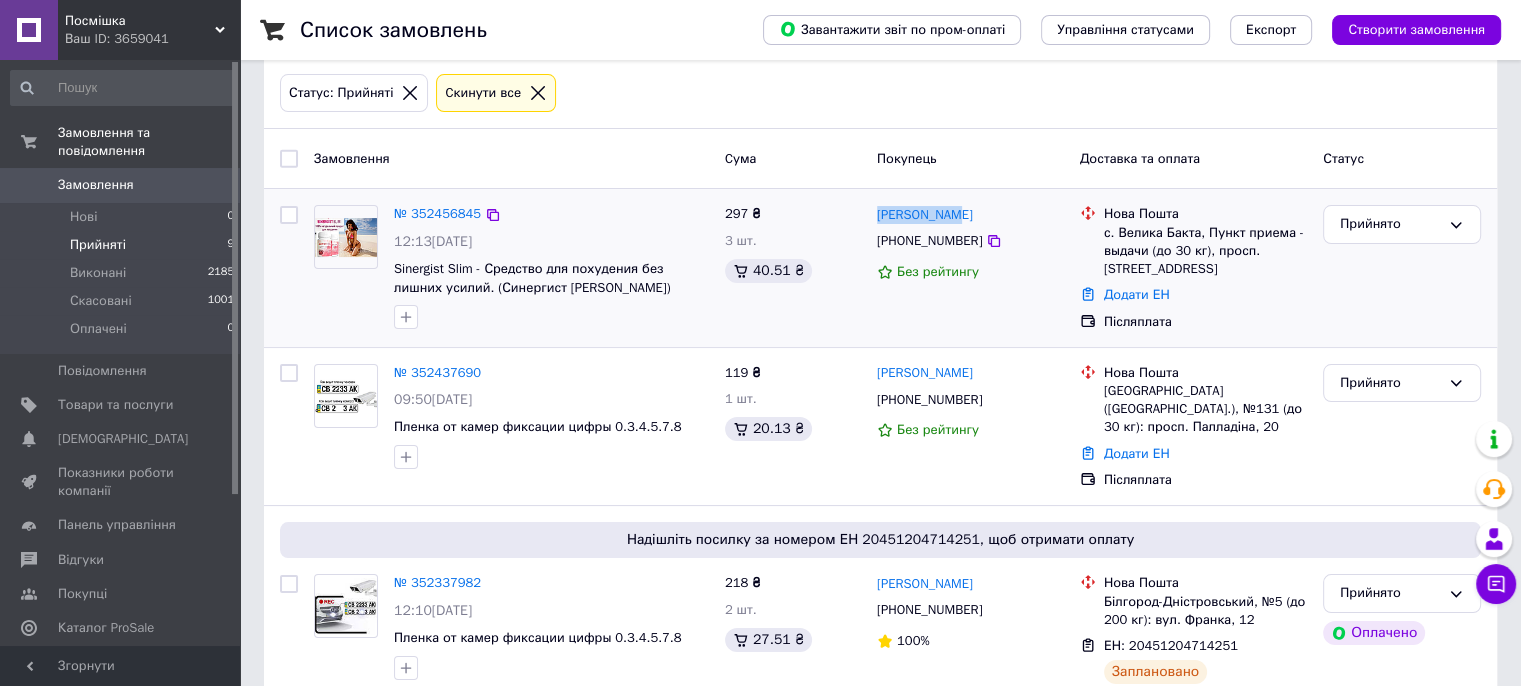 drag, startPoint x: 873, startPoint y: 211, endPoint x: 964, endPoint y: 213, distance: 91.02197 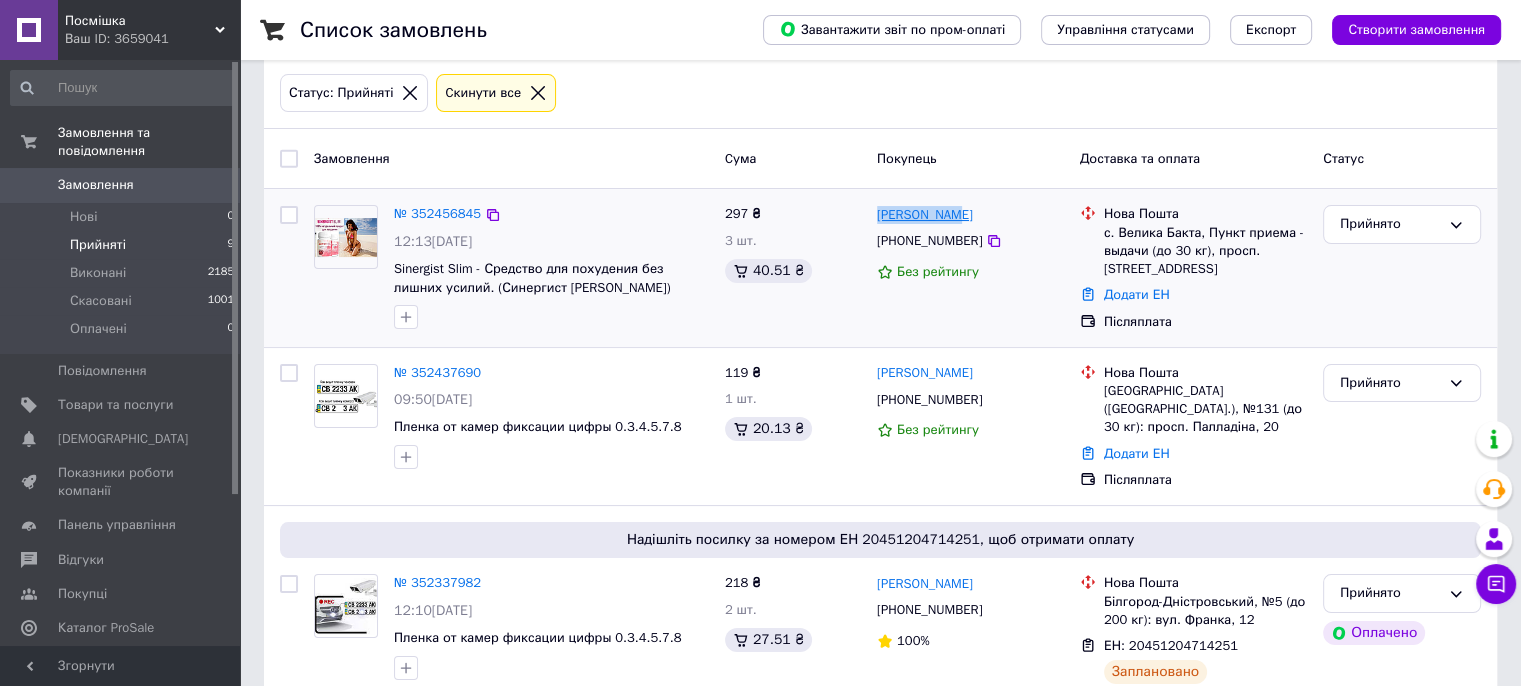 copy on "[PERSON_NAME]" 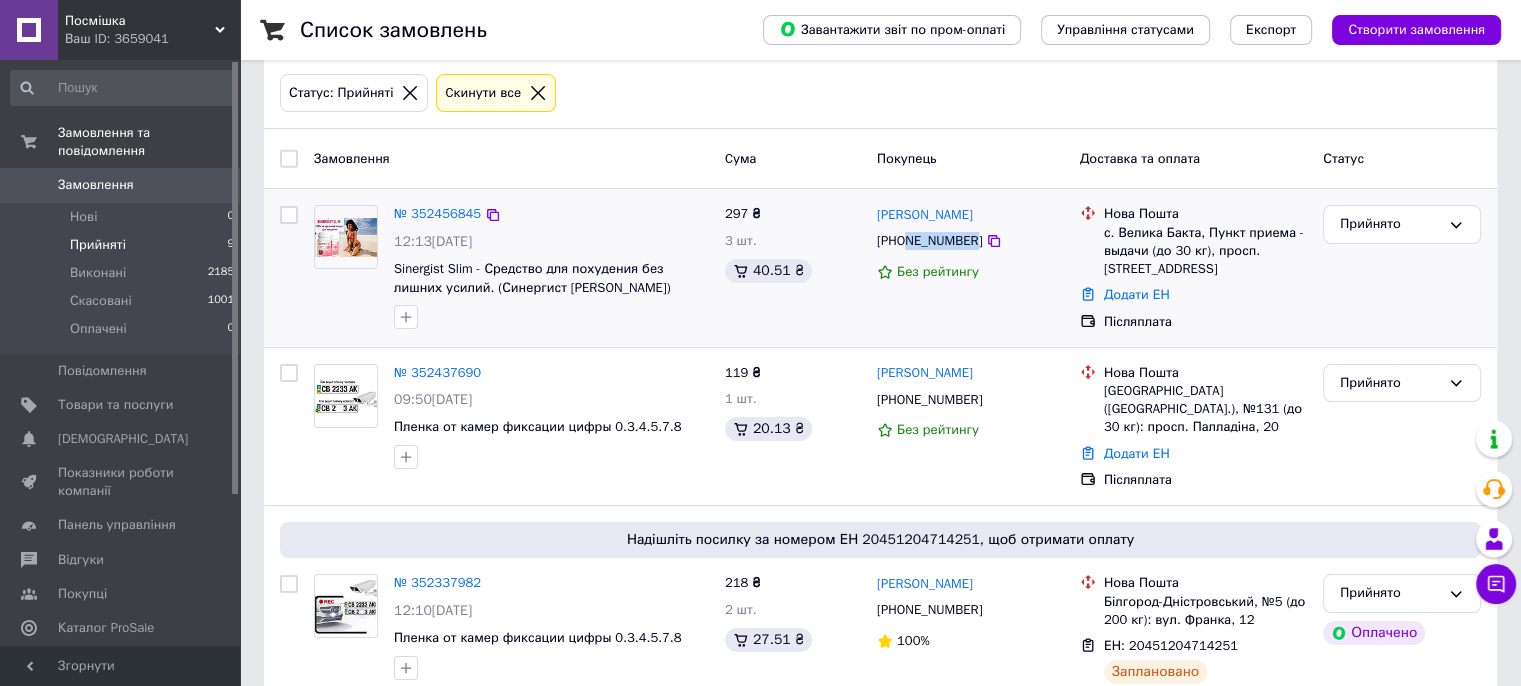 drag, startPoint x: 908, startPoint y: 245, endPoint x: 968, endPoint y: 243, distance: 60.033325 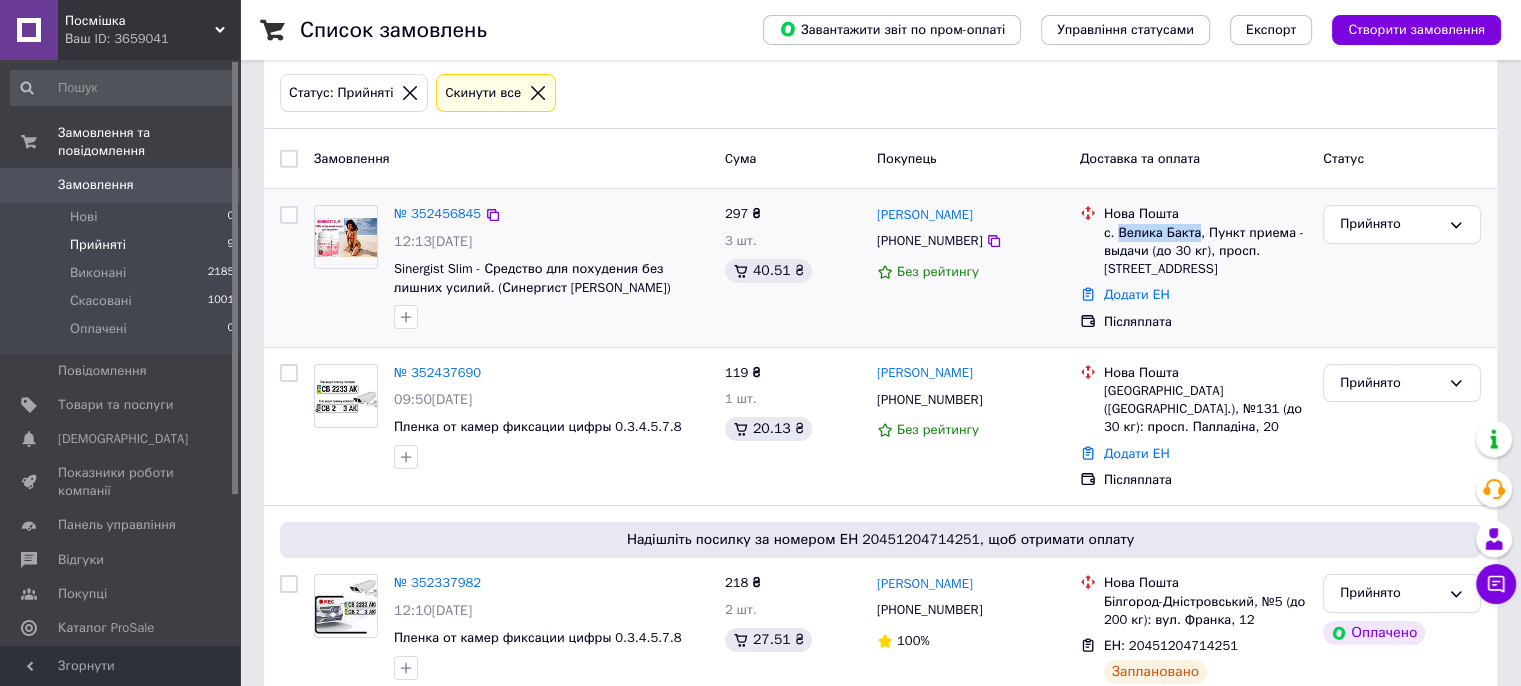 drag, startPoint x: 1116, startPoint y: 226, endPoint x: 1192, endPoint y: 232, distance: 76.23647 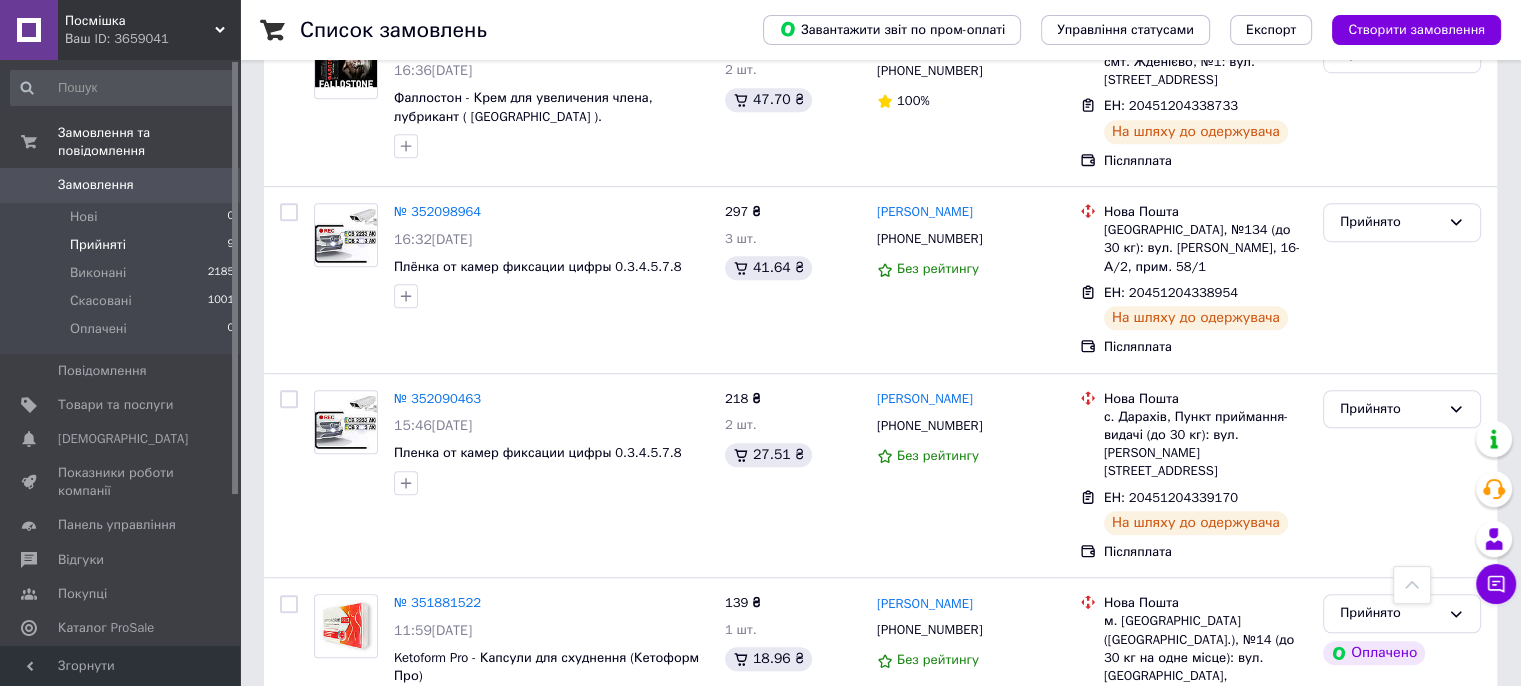 scroll, scrollTop: 1498, scrollLeft: 0, axis: vertical 